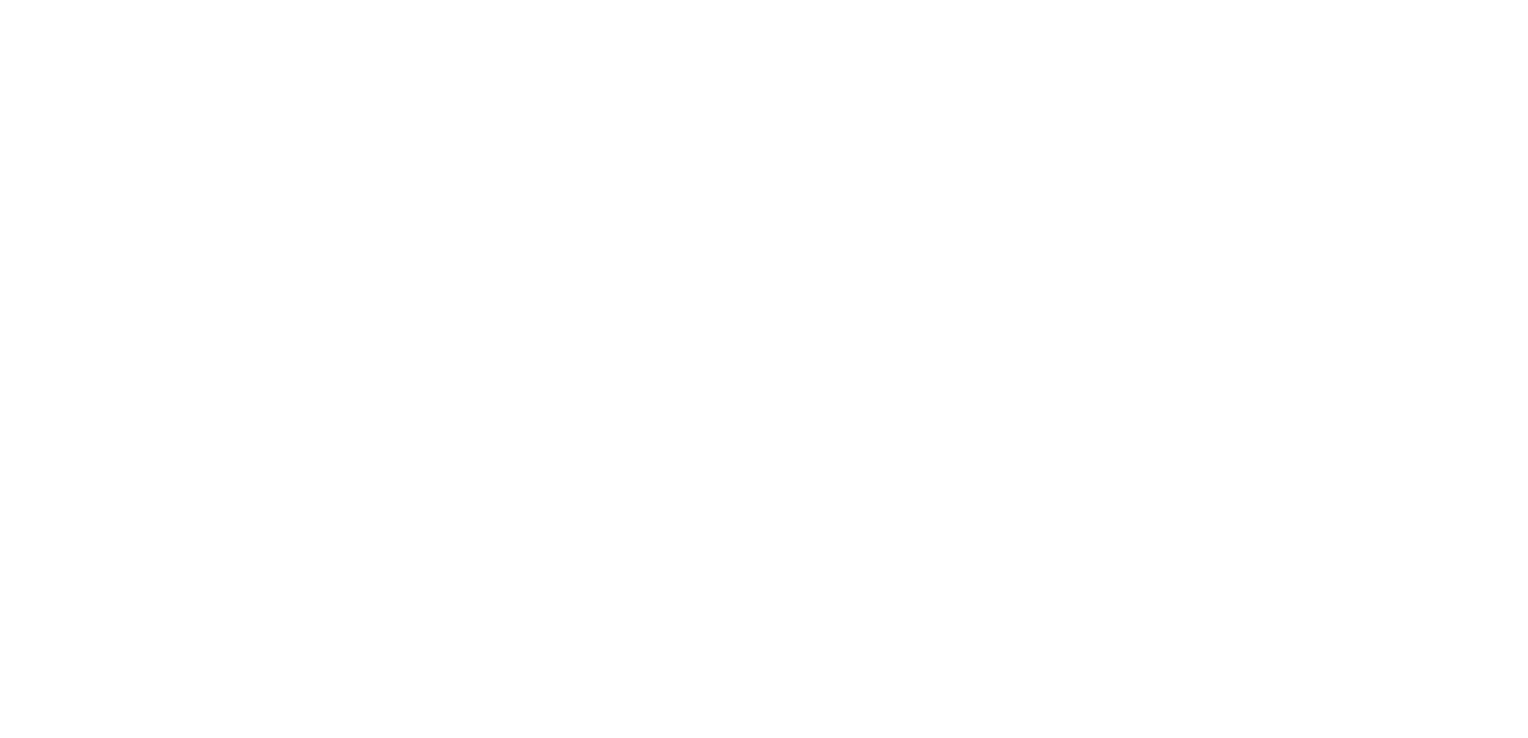 scroll, scrollTop: 0, scrollLeft: 0, axis: both 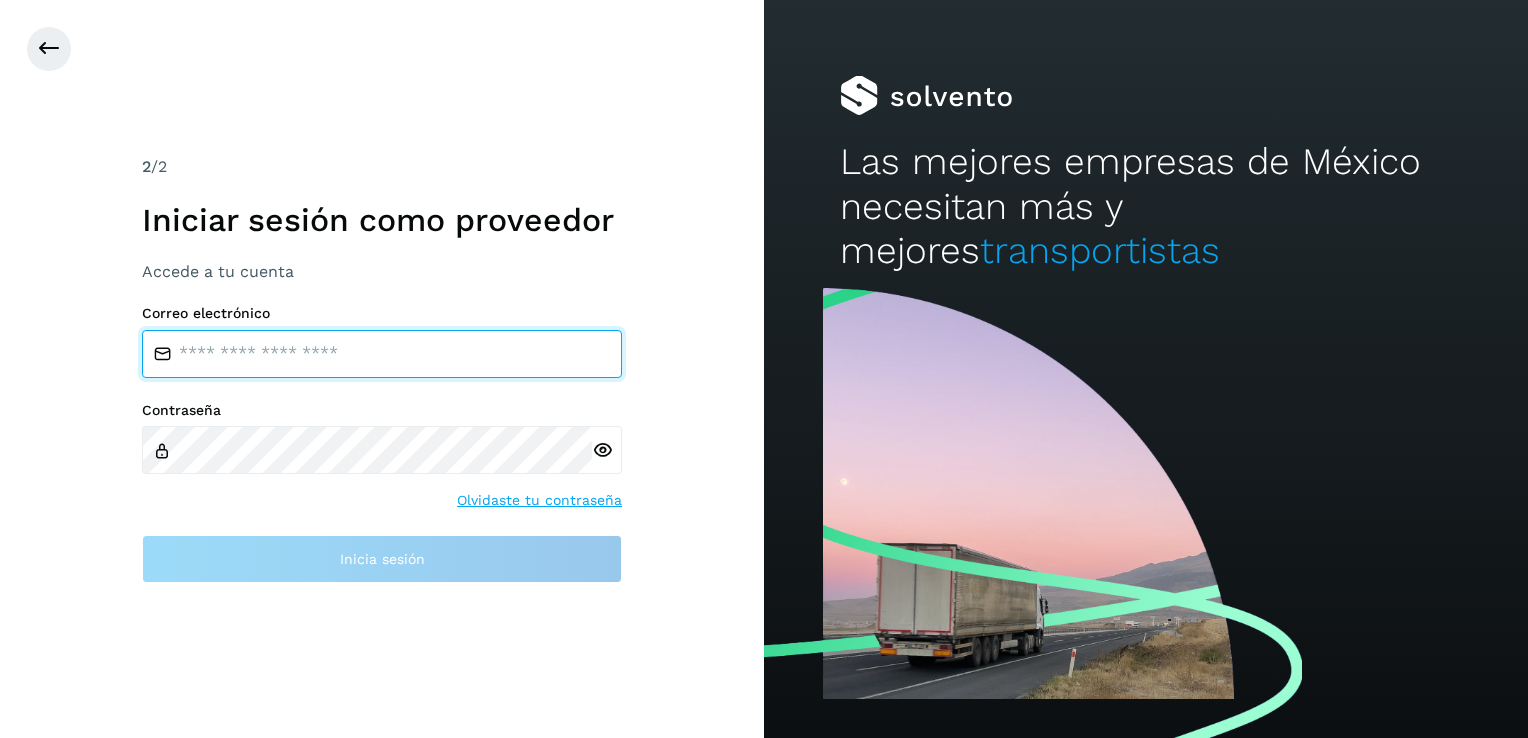 click at bounding box center (382, 354) 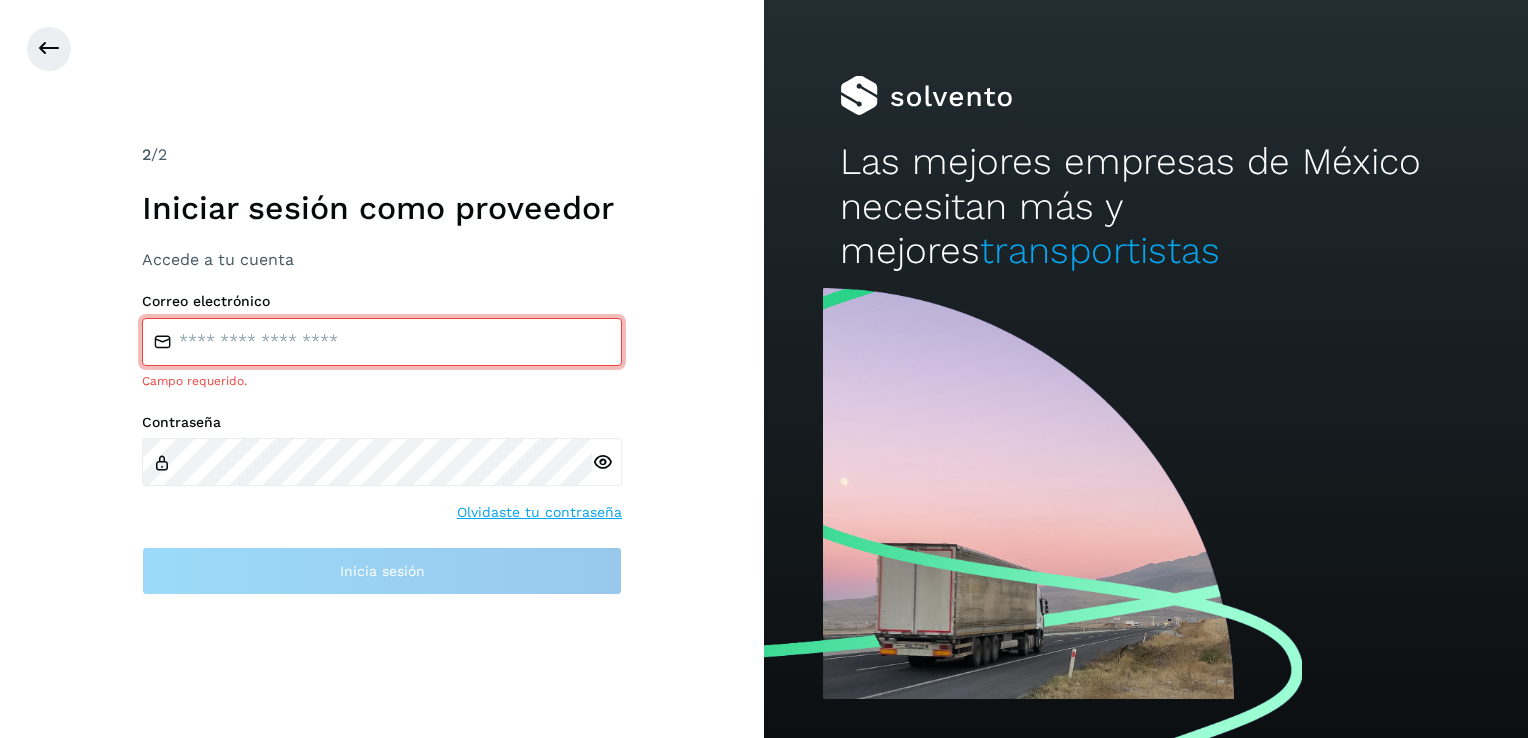 click at bounding box center [382, 342] 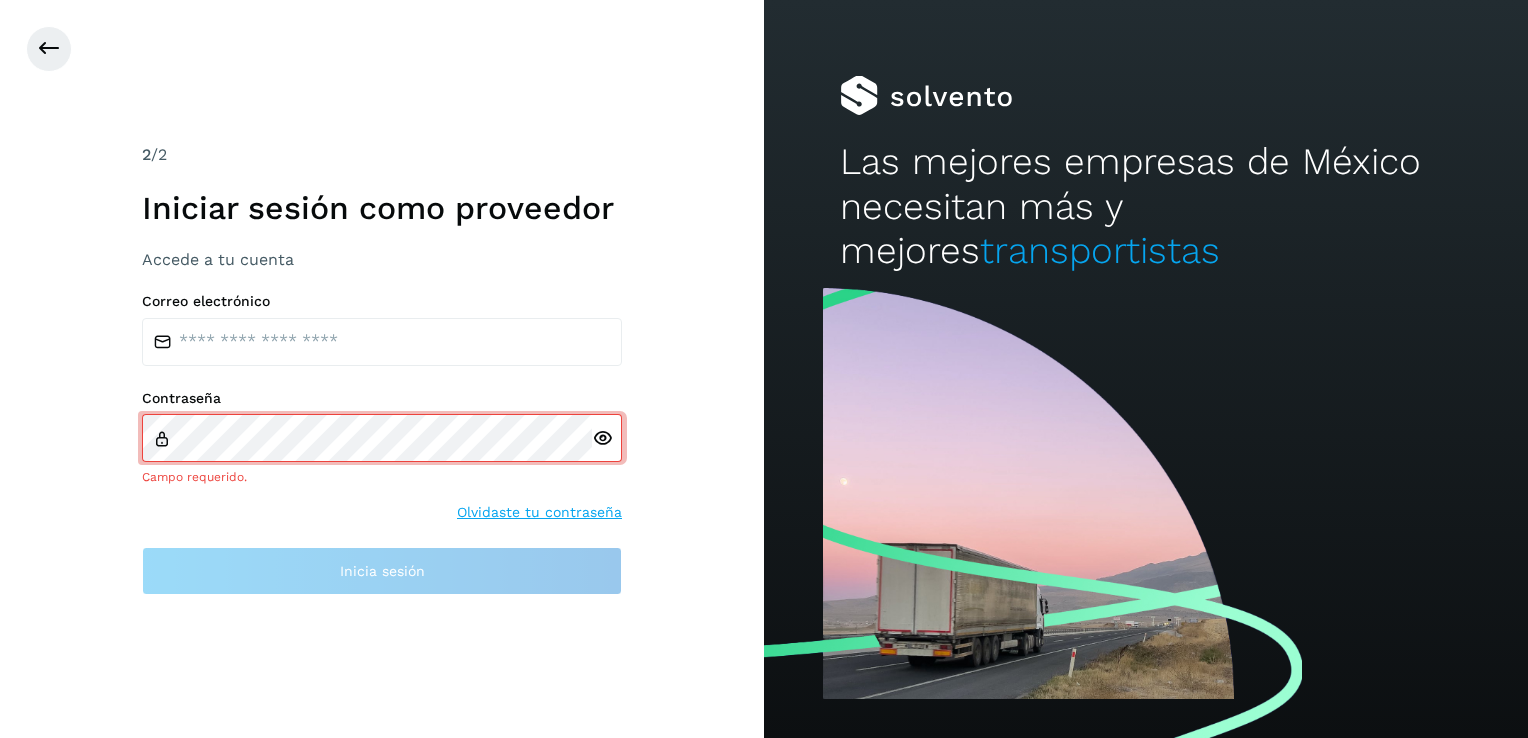 click on "Contraseña  Campo requerido." at bounding box center (382, 438) 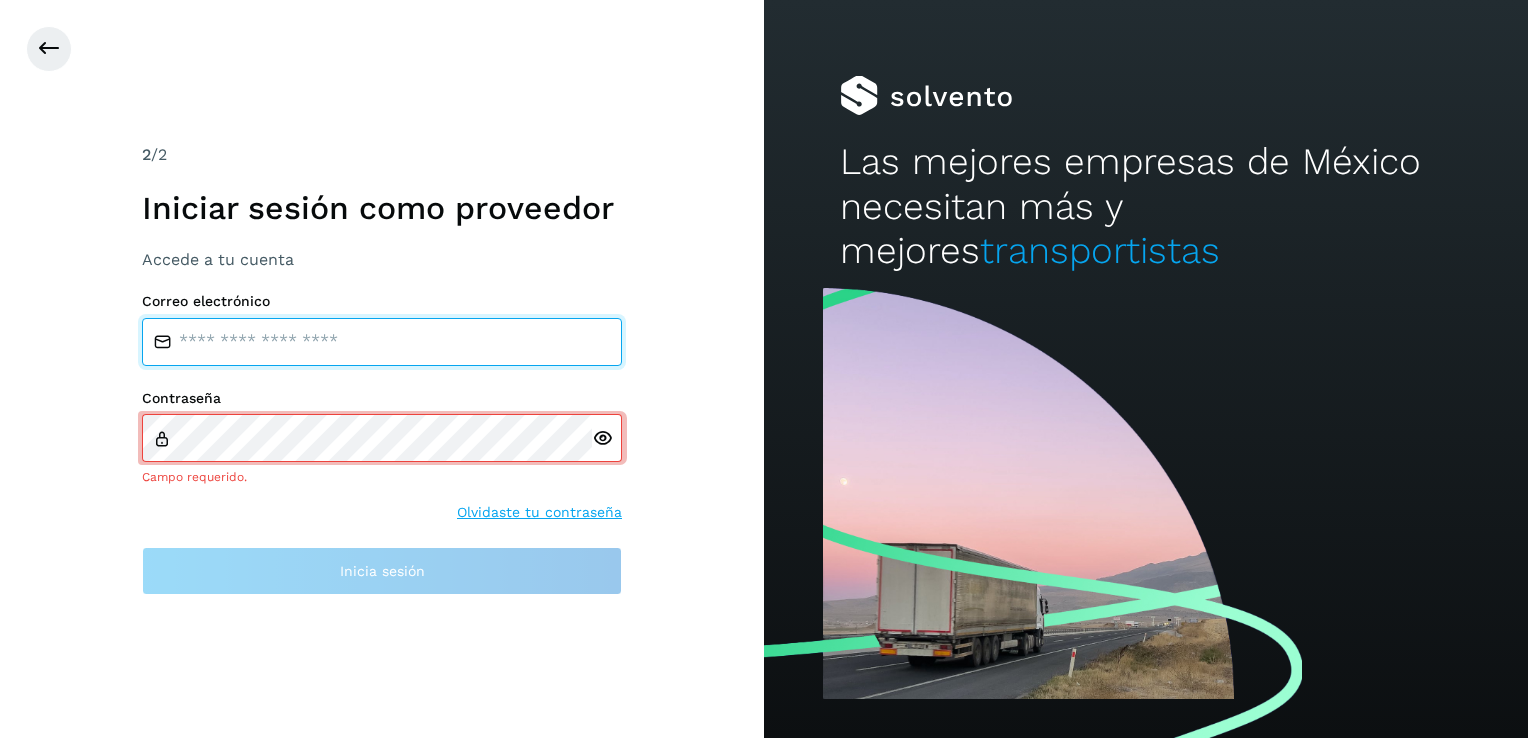 click at bounding box center [382, 342] 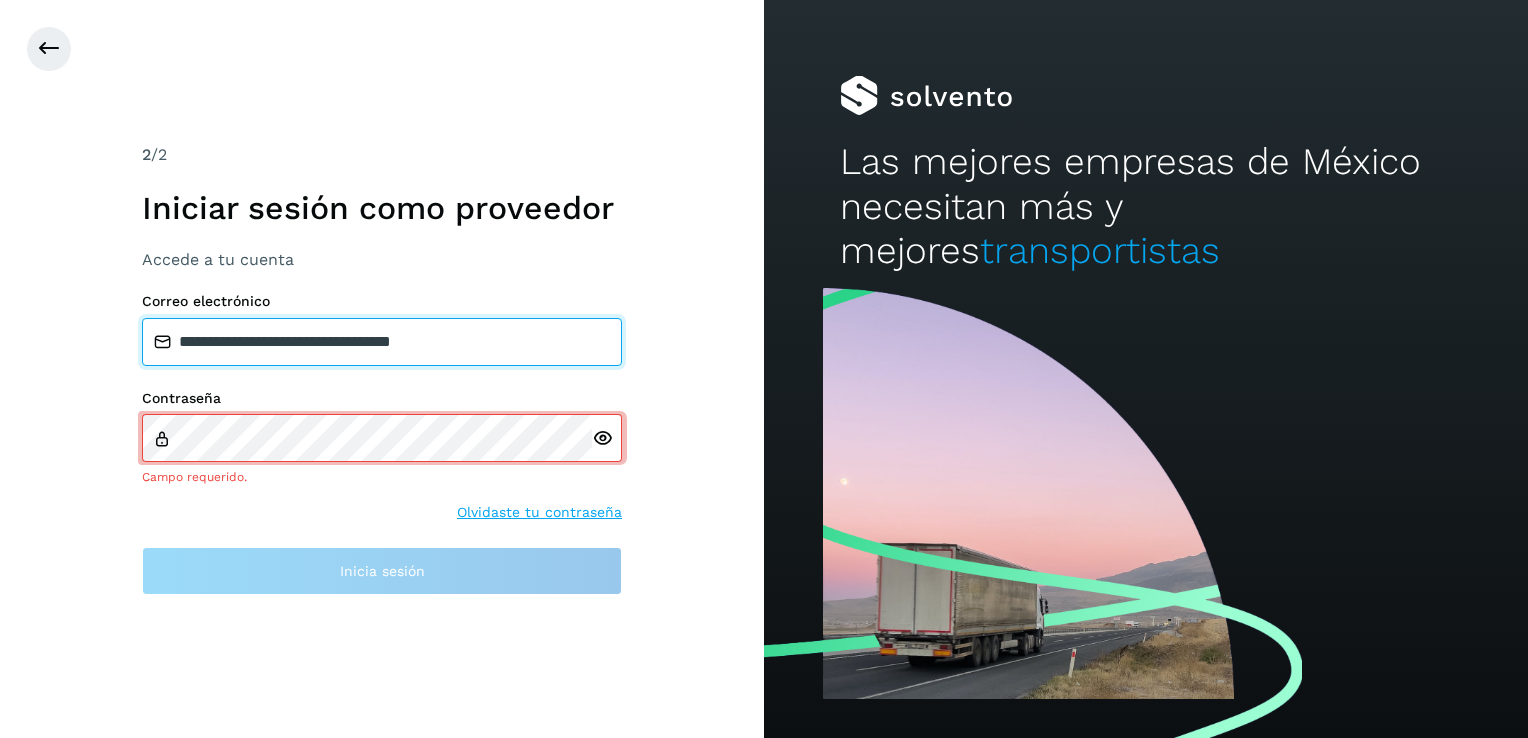 drag, startPoint x: 498, startPoint y: 353, endPoint x: -4, endPoint y: 365, distance: 502.1434 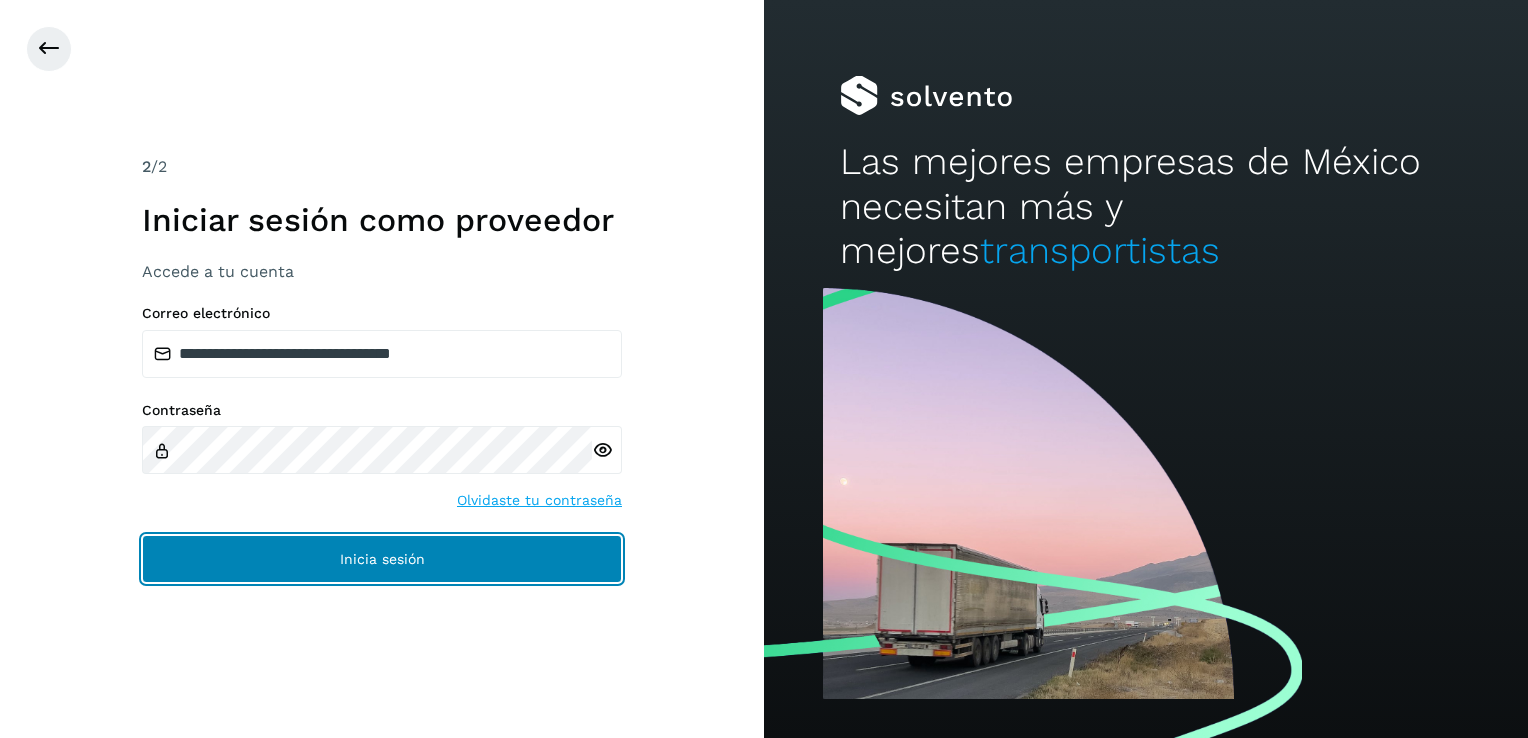 click on "Inicia sesión" at bounding box center (382, 559) 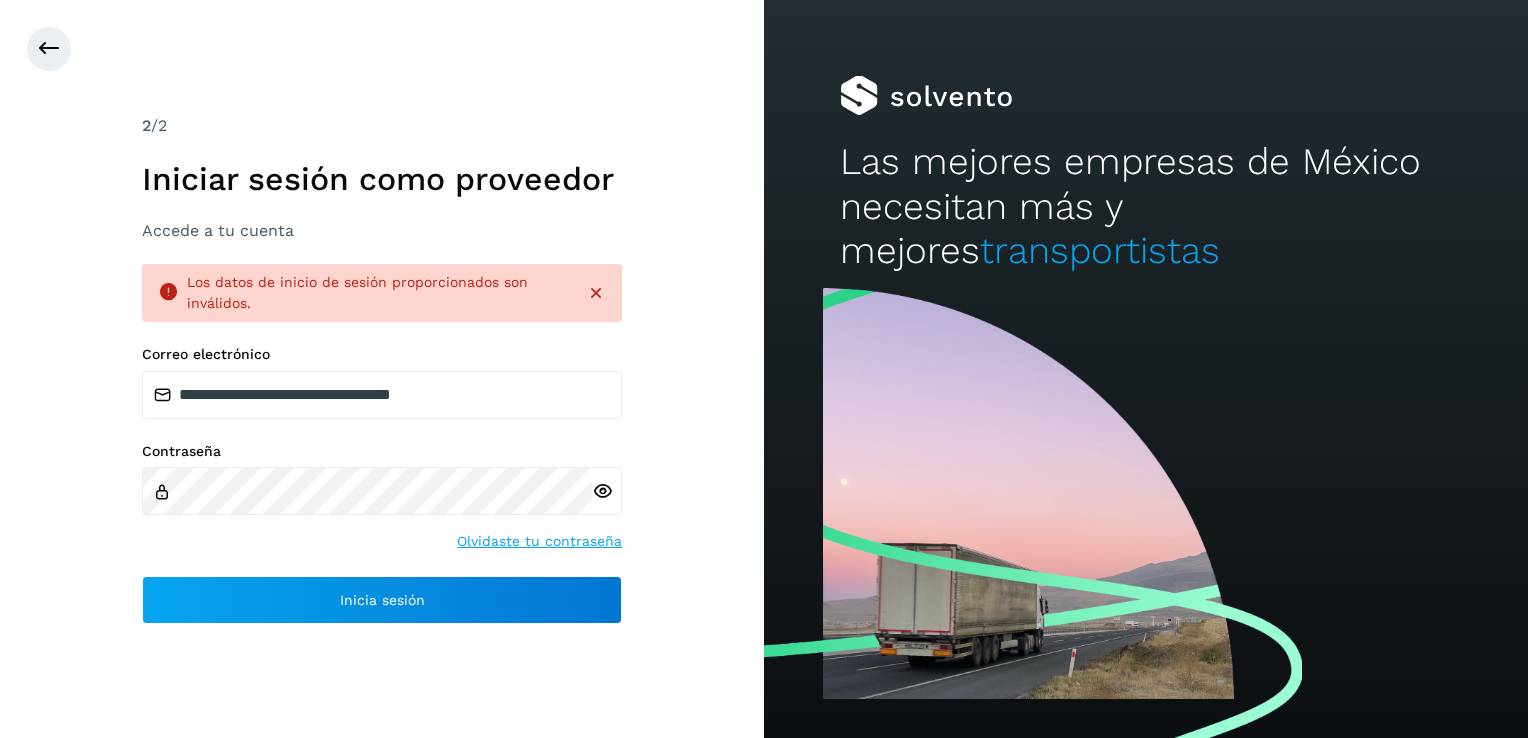 click on "Olvidaste tu contraseña" at bounding box center [539, 541] 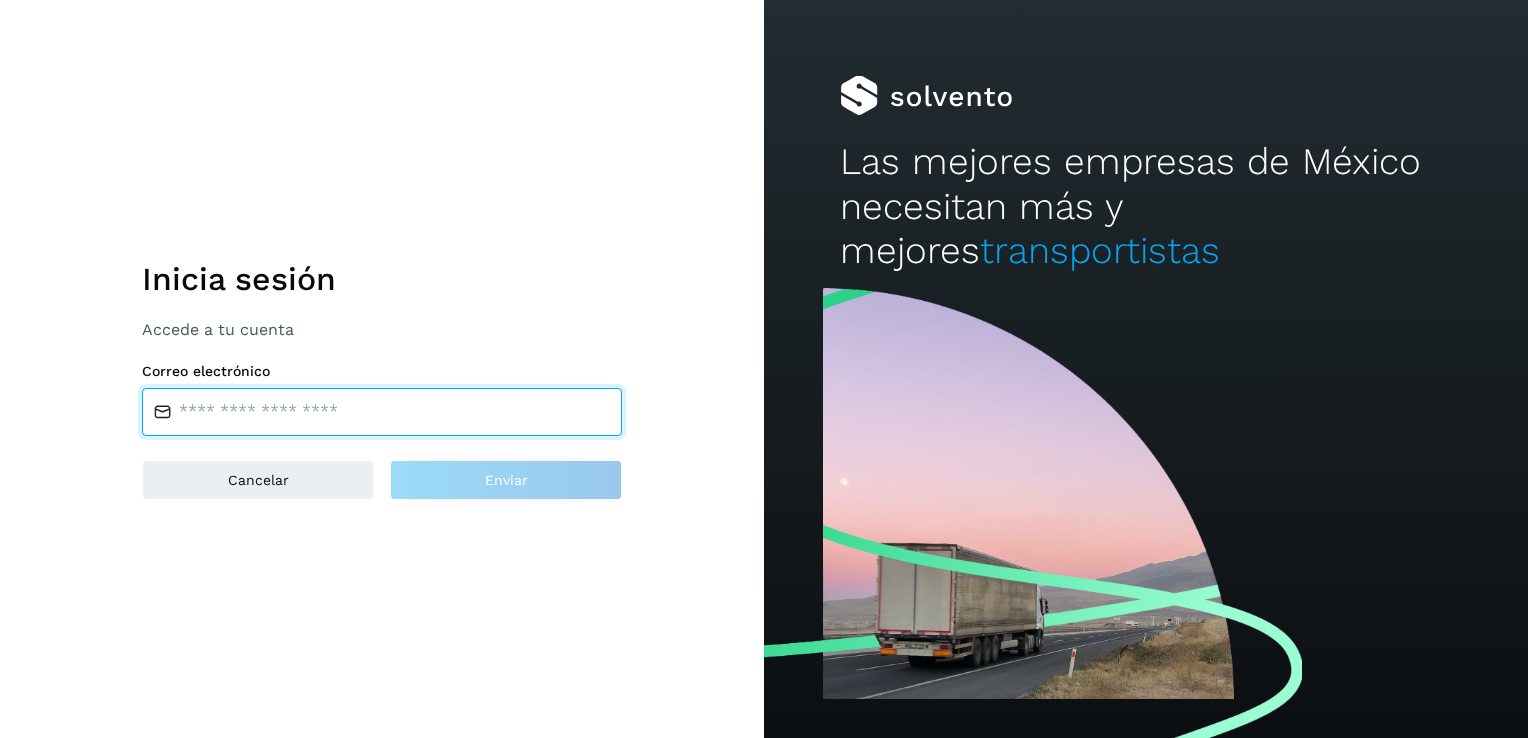 click at bounding box center [382, 412] 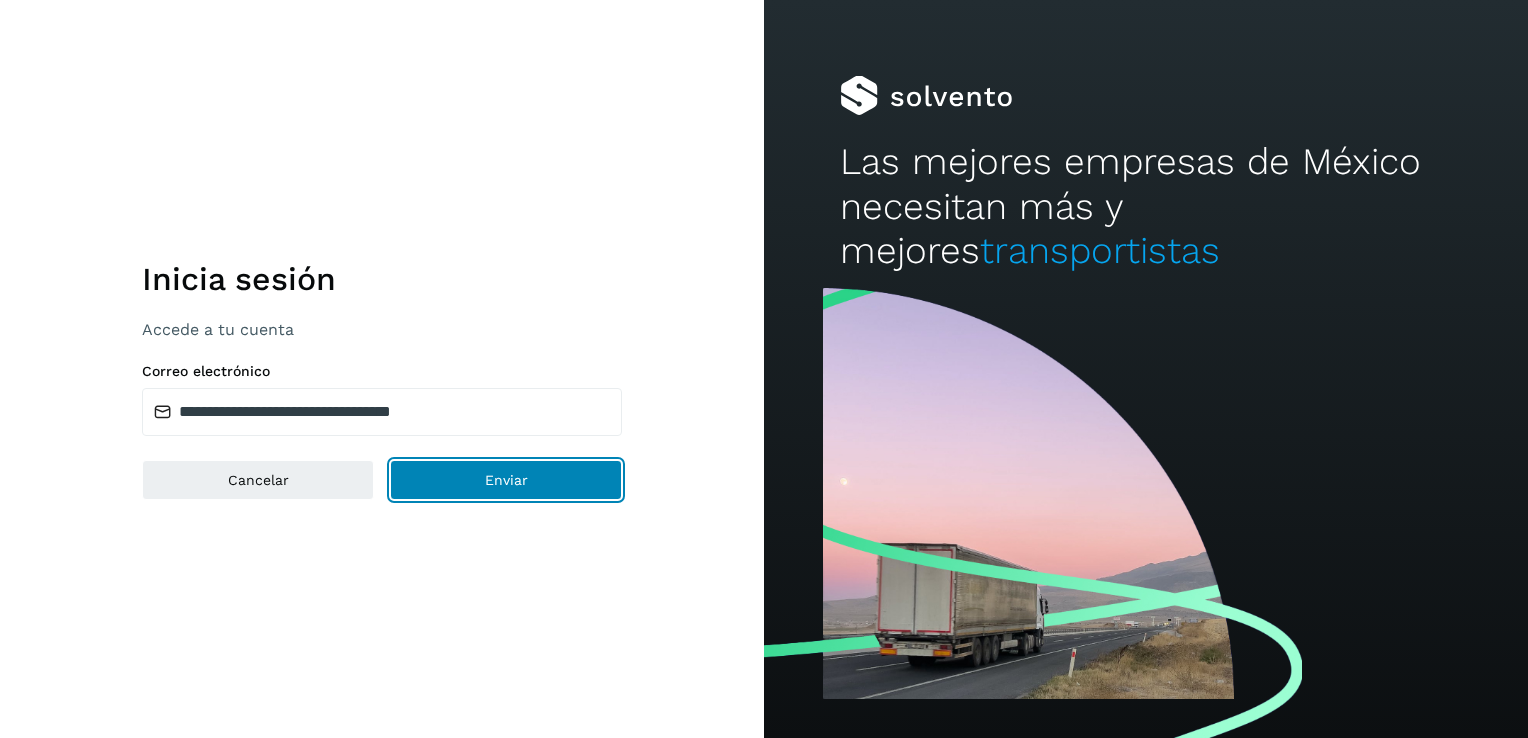 click on "Enviar" at bounding box center (506, 480) 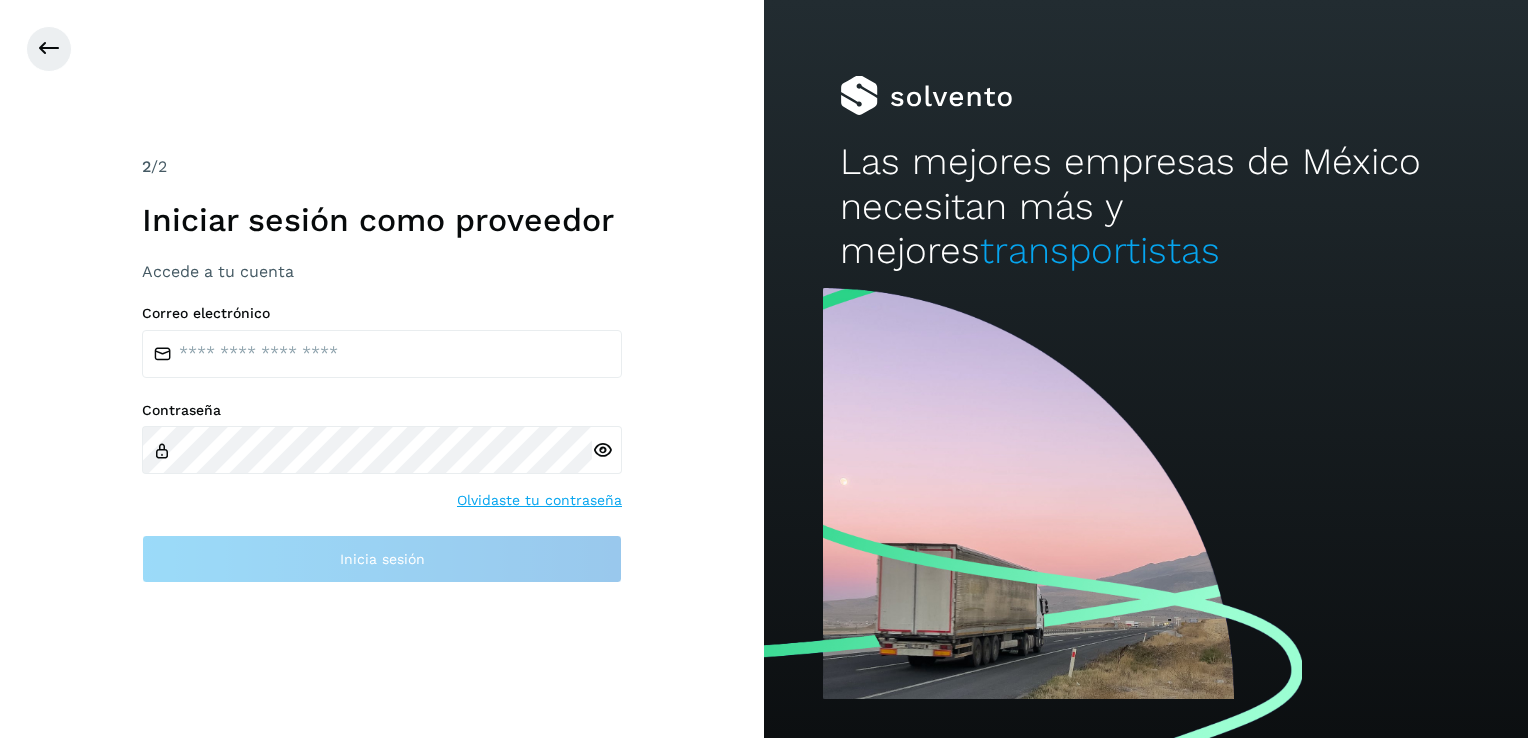 scroll, scrollTop: 0, scrollLeft: 0, axis: both 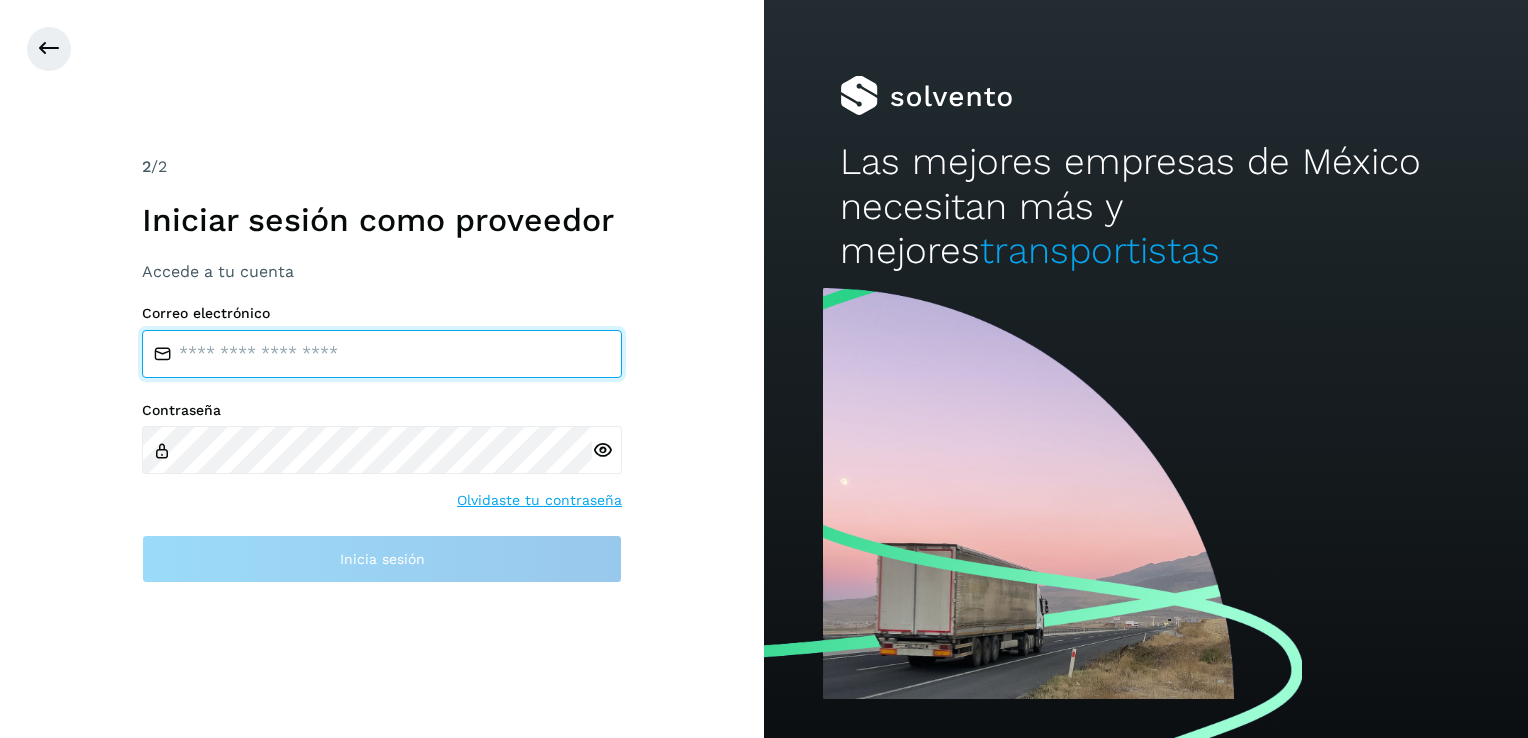 click at bounding box center [382, 354] 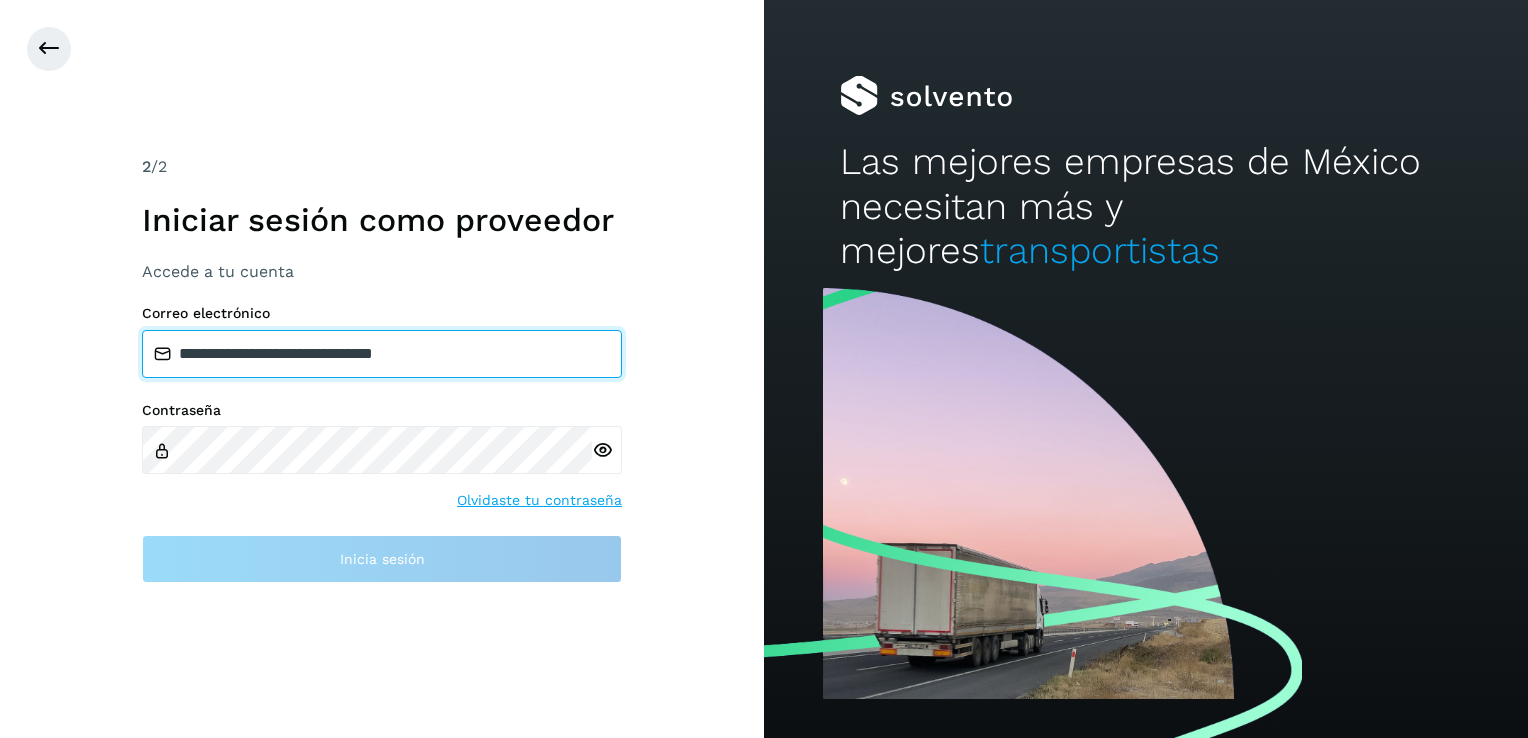 type on "**********" 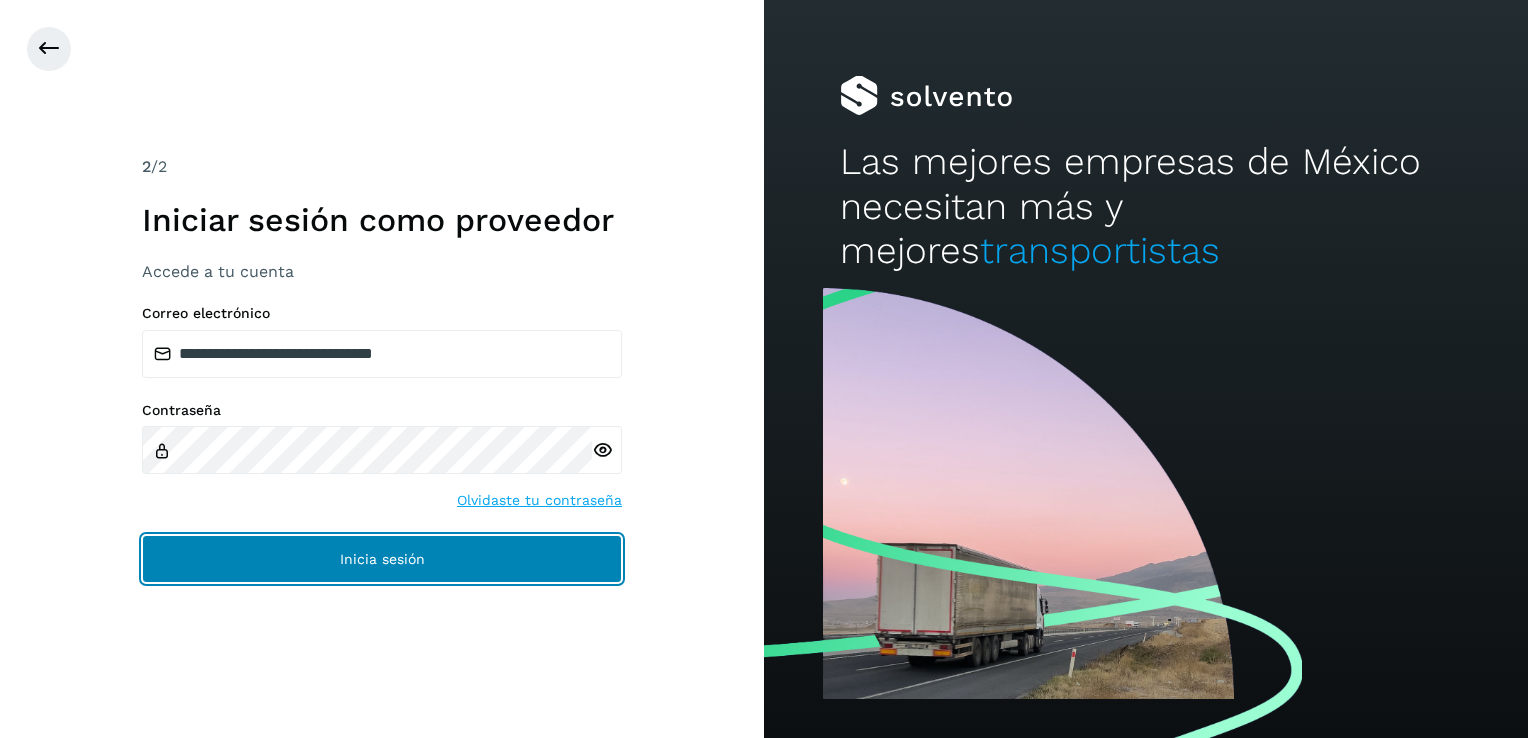 click on "Inicia sesión" 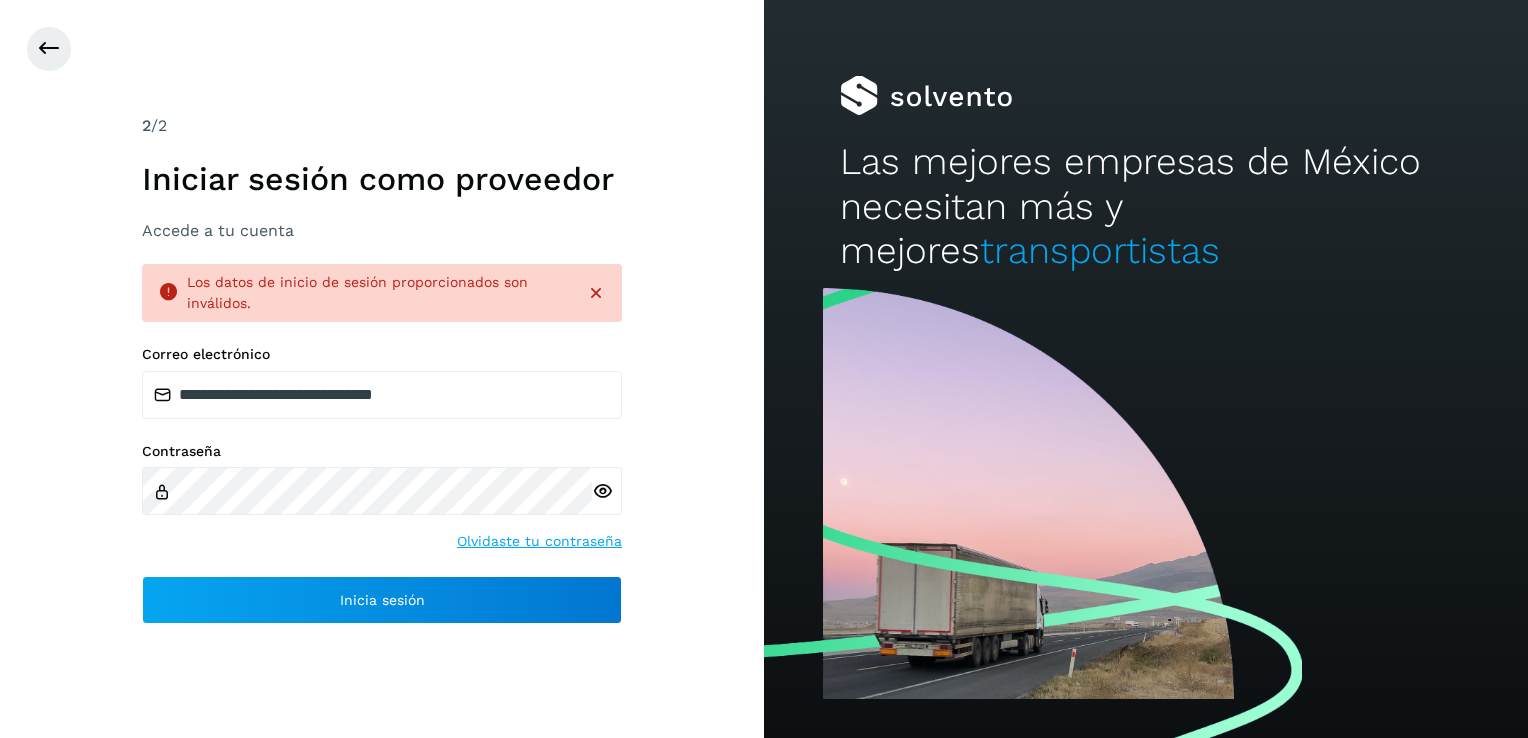 click at bounding box center [602, 491] 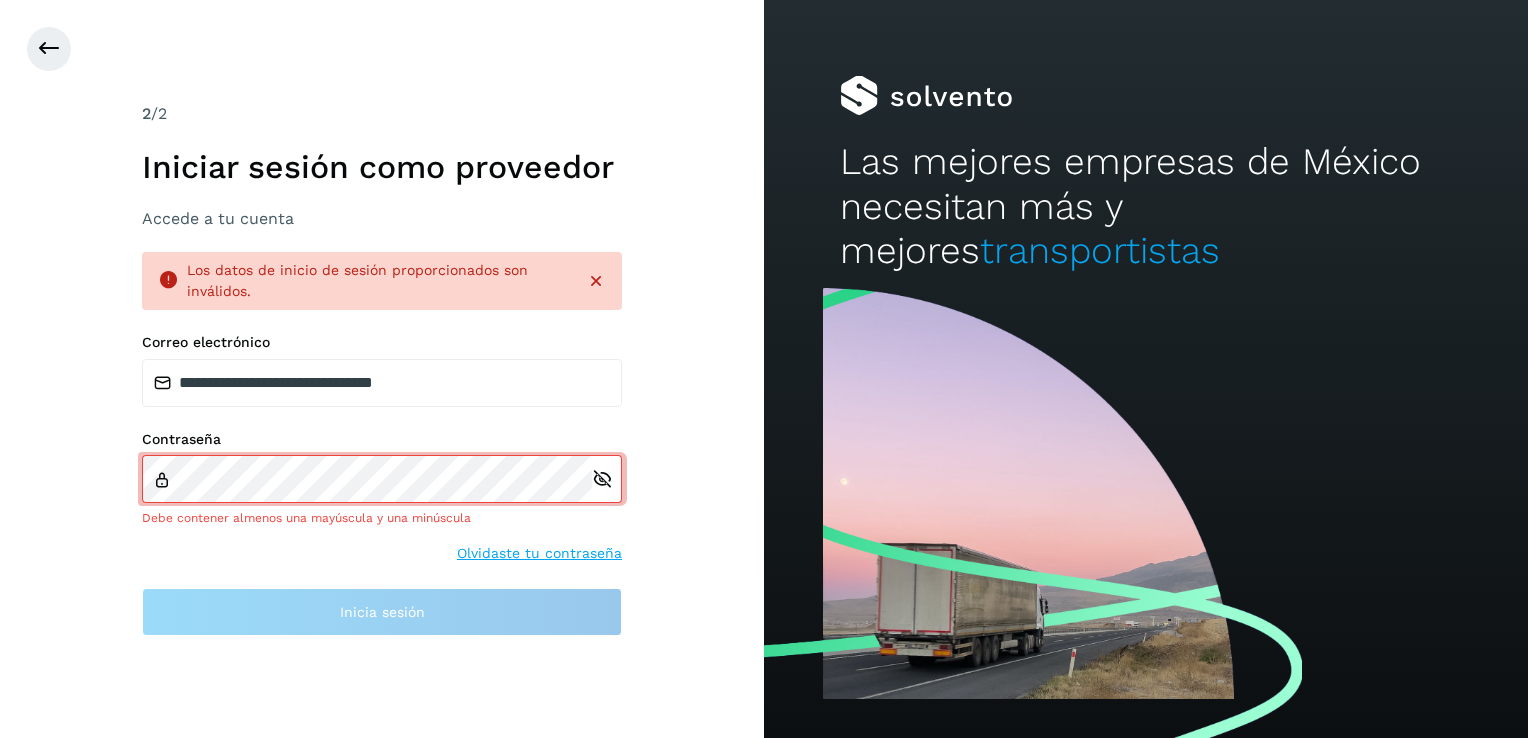 click on "**********" at bounding box center [382, 485] 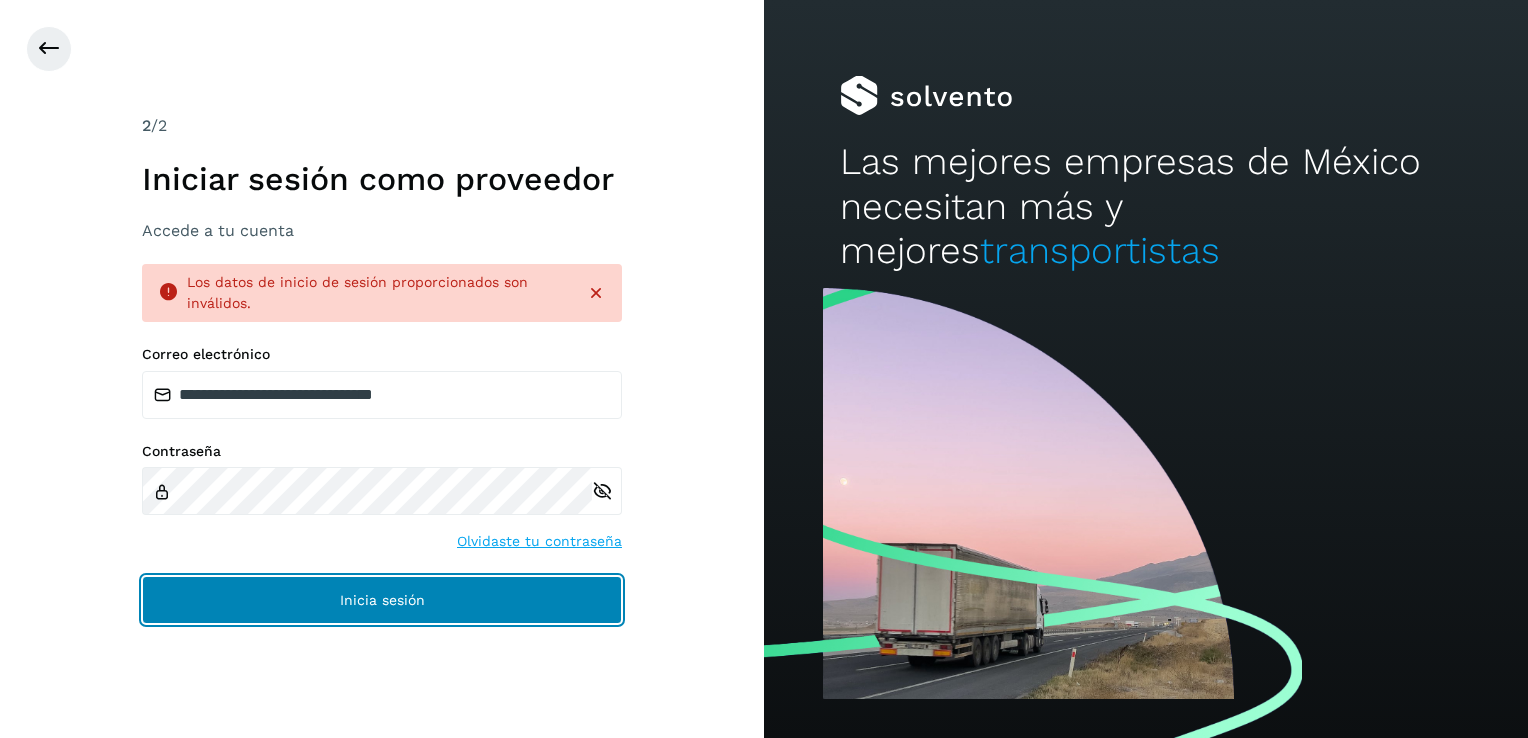 click on "Inicia sesión" at bounding box center [382, 600] 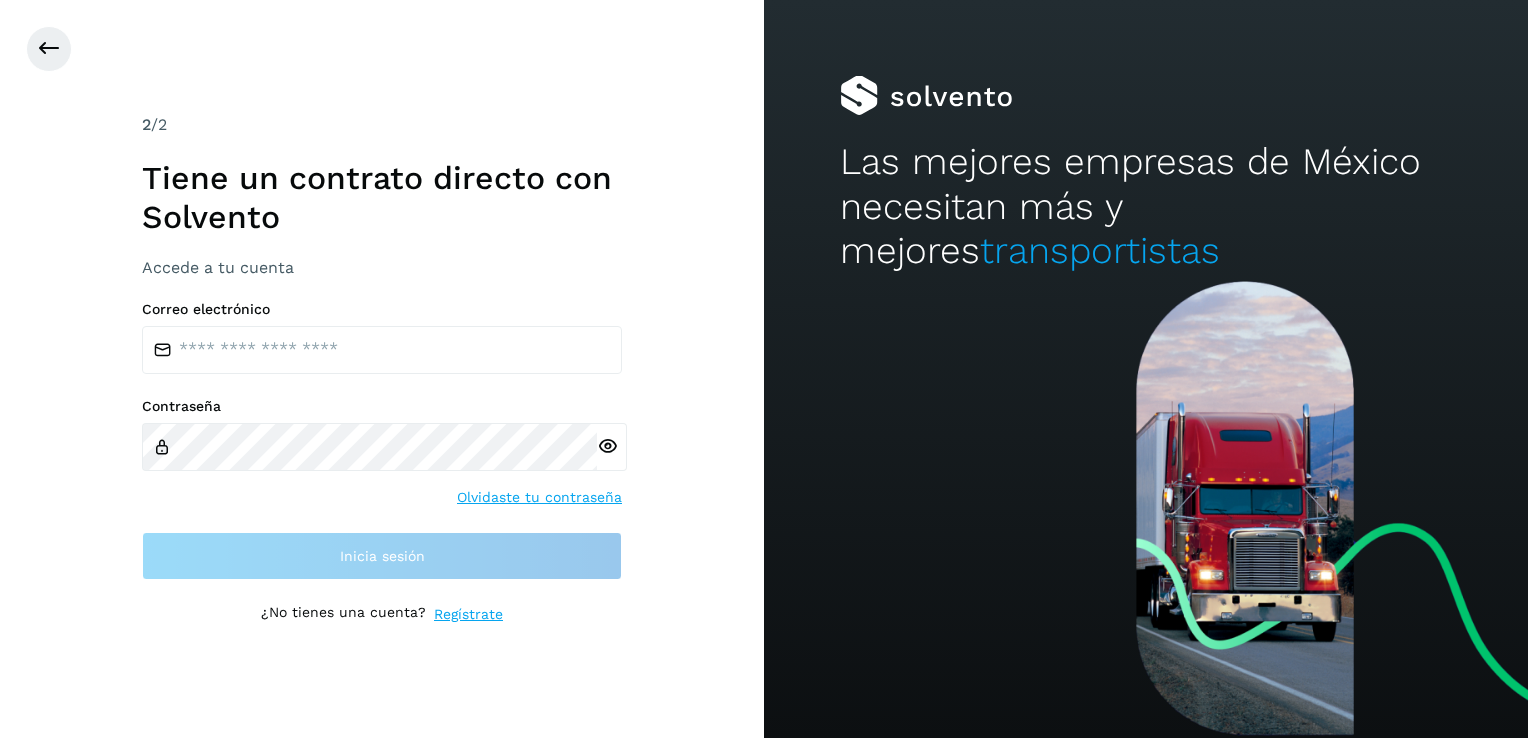 scroll, scrollTop: 0, scrollLeft: 0, axis: both 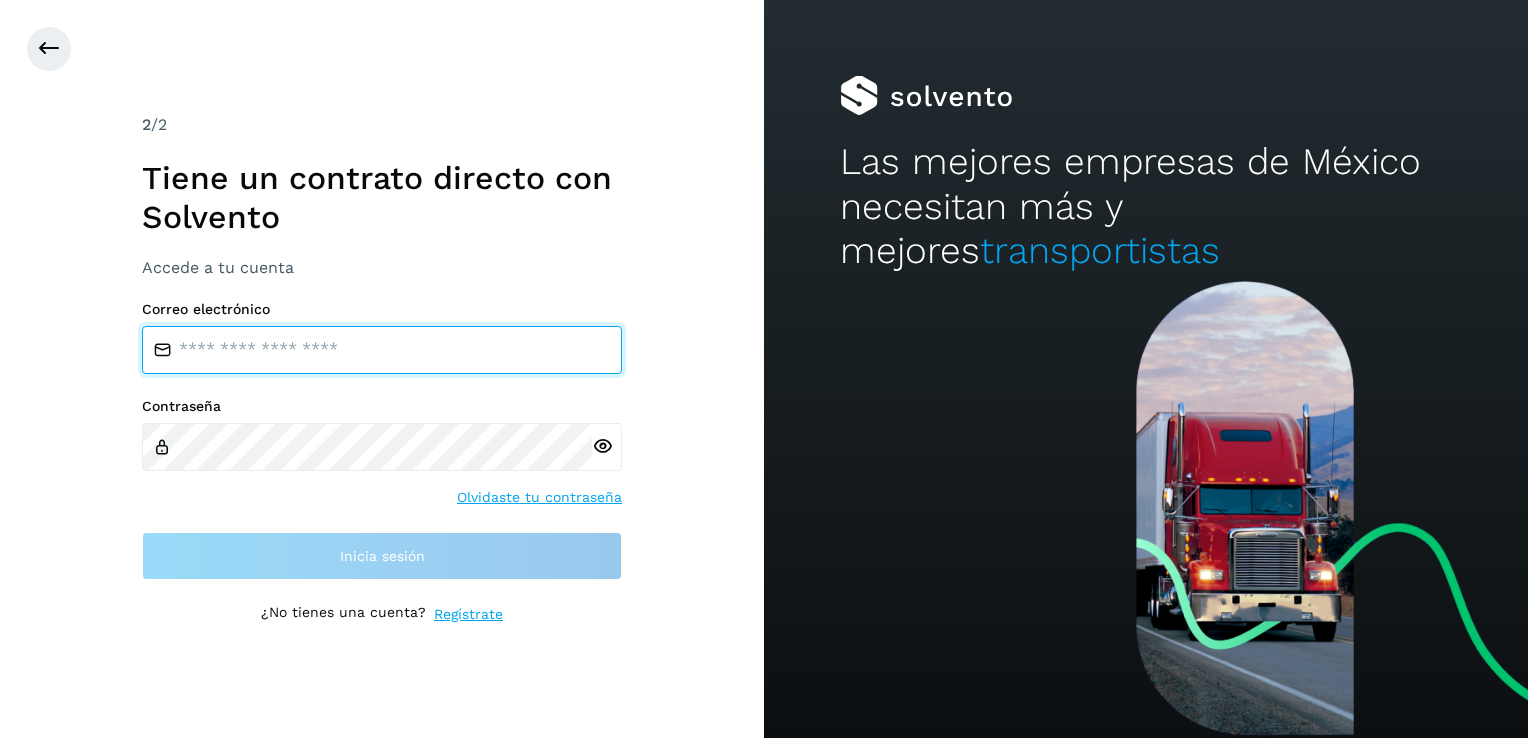 click at bounding box center (382, 350) 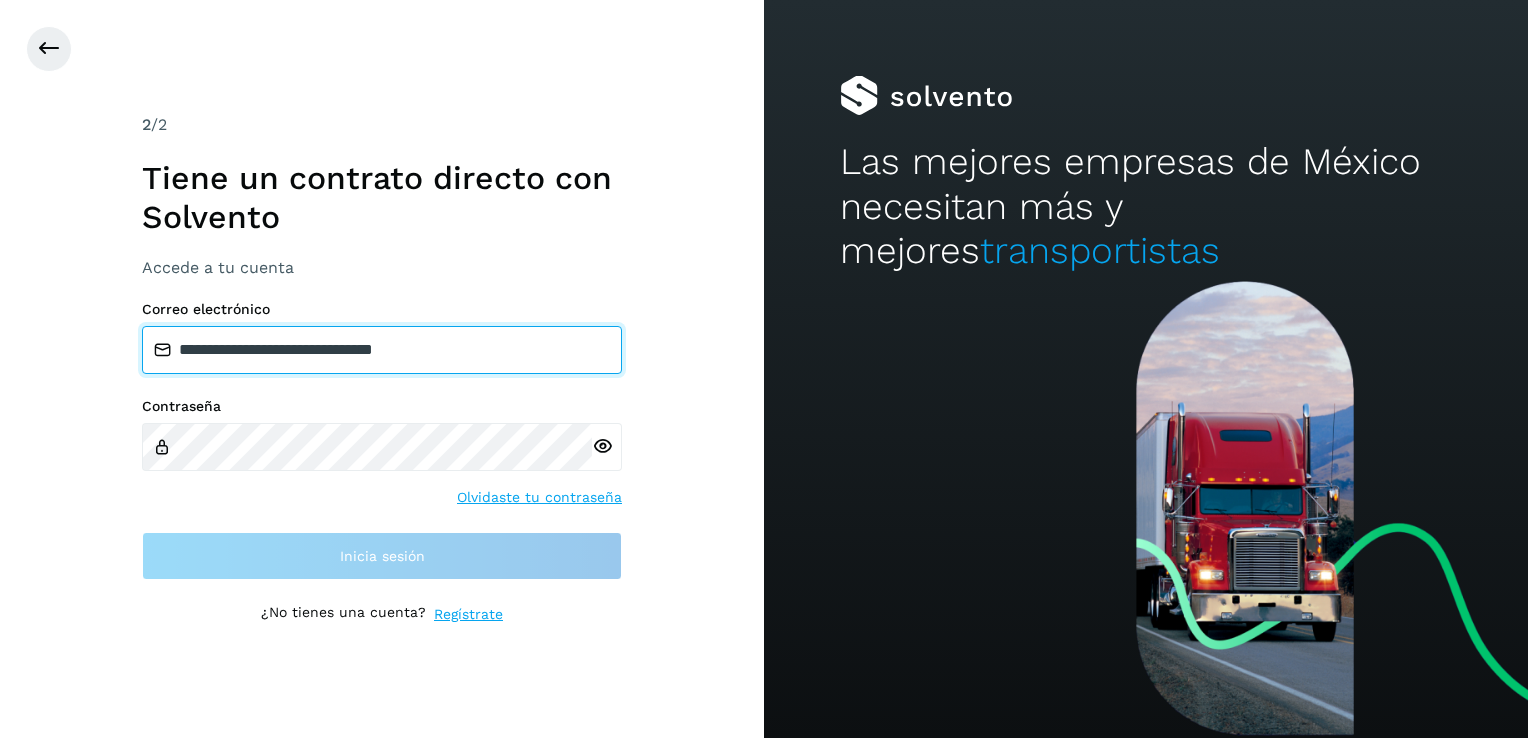 type on "**********" 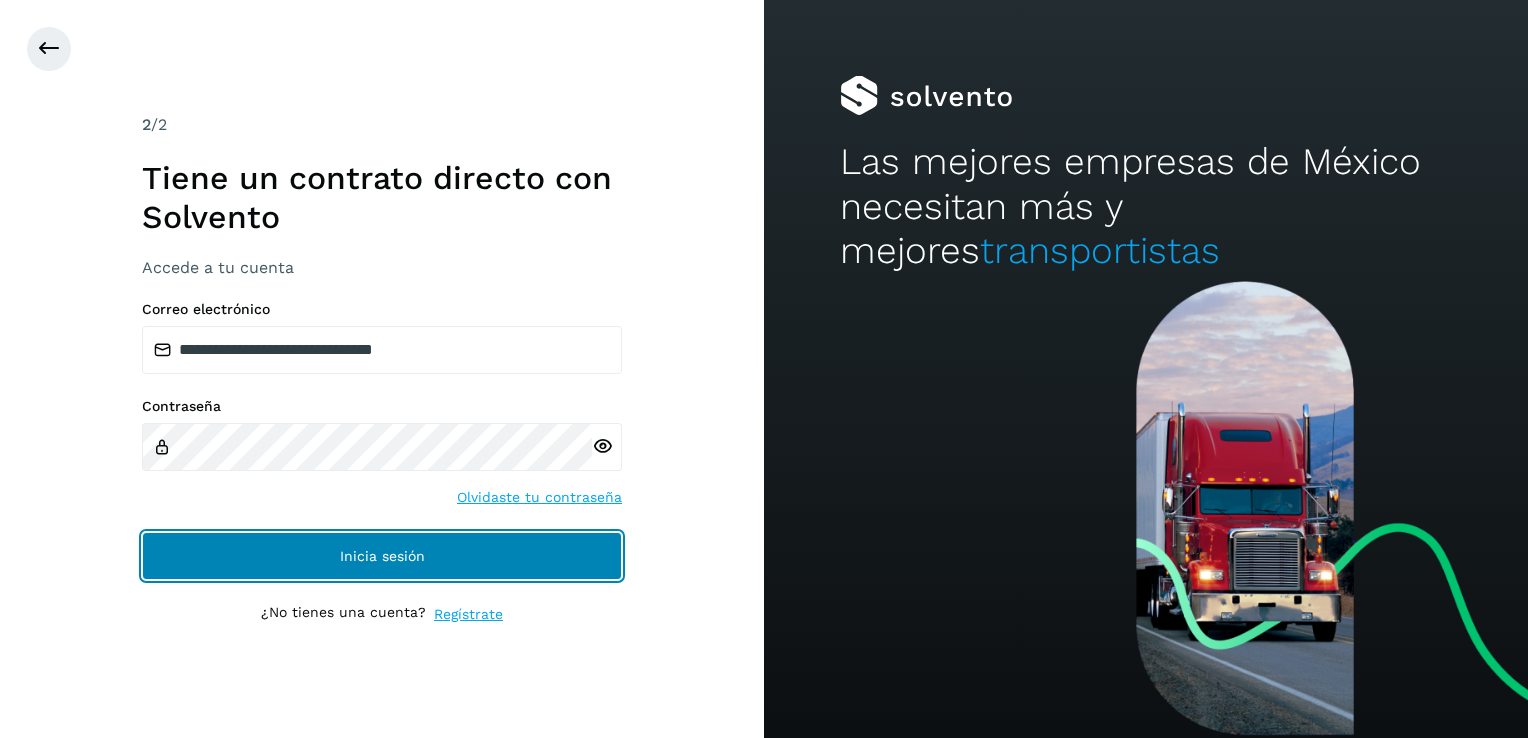 click on "Inicia sesión" 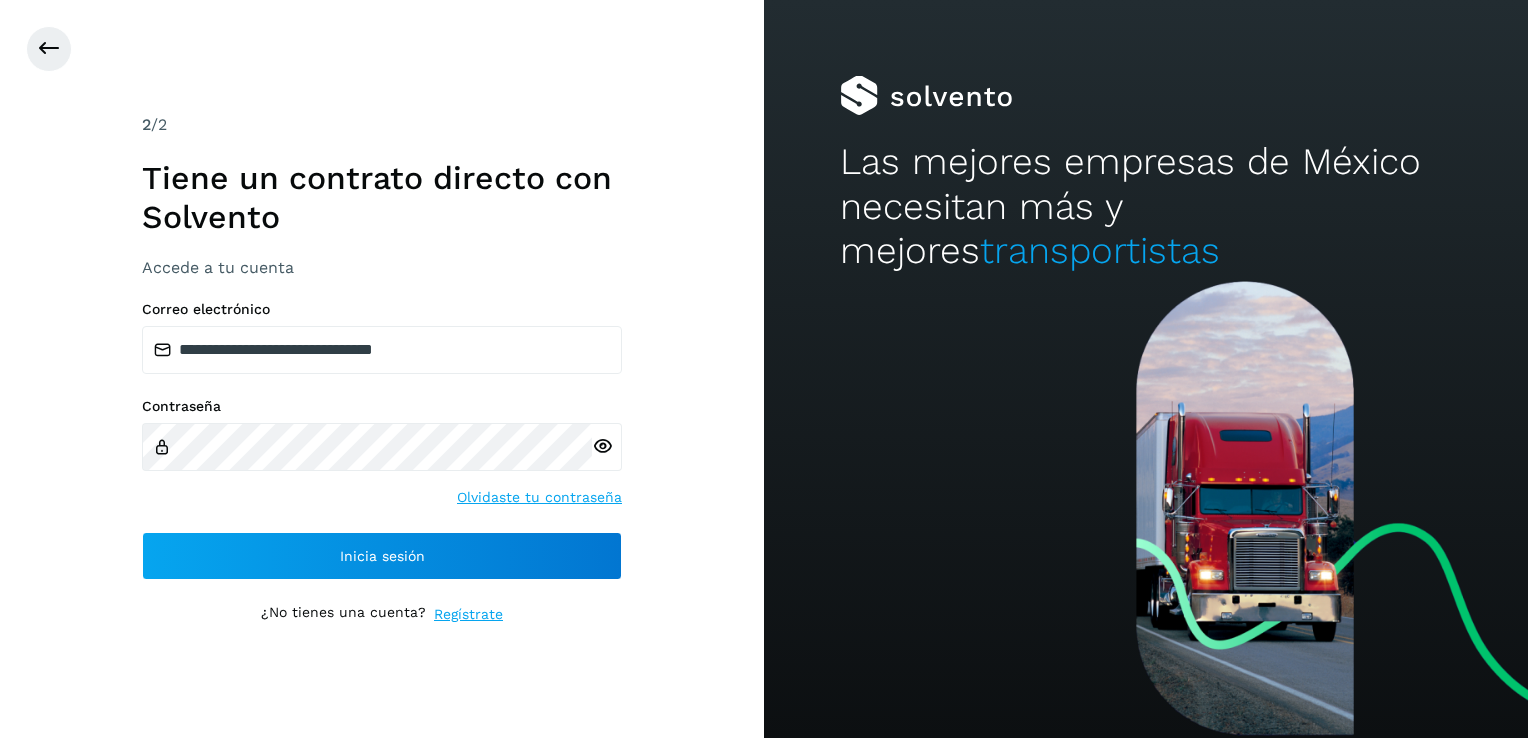 click on "**********" at bounding box center (382, 369) 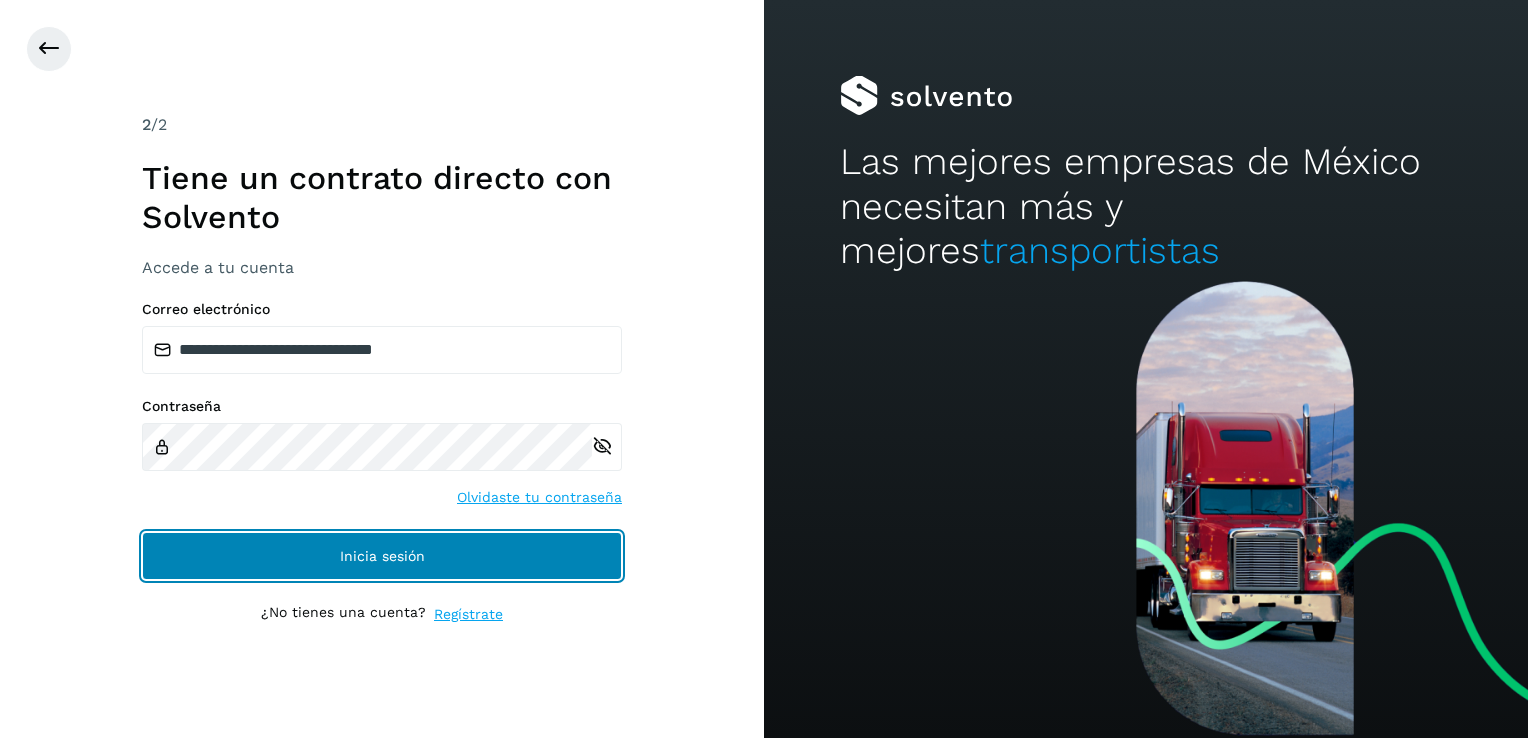click on "Inicia sesión" 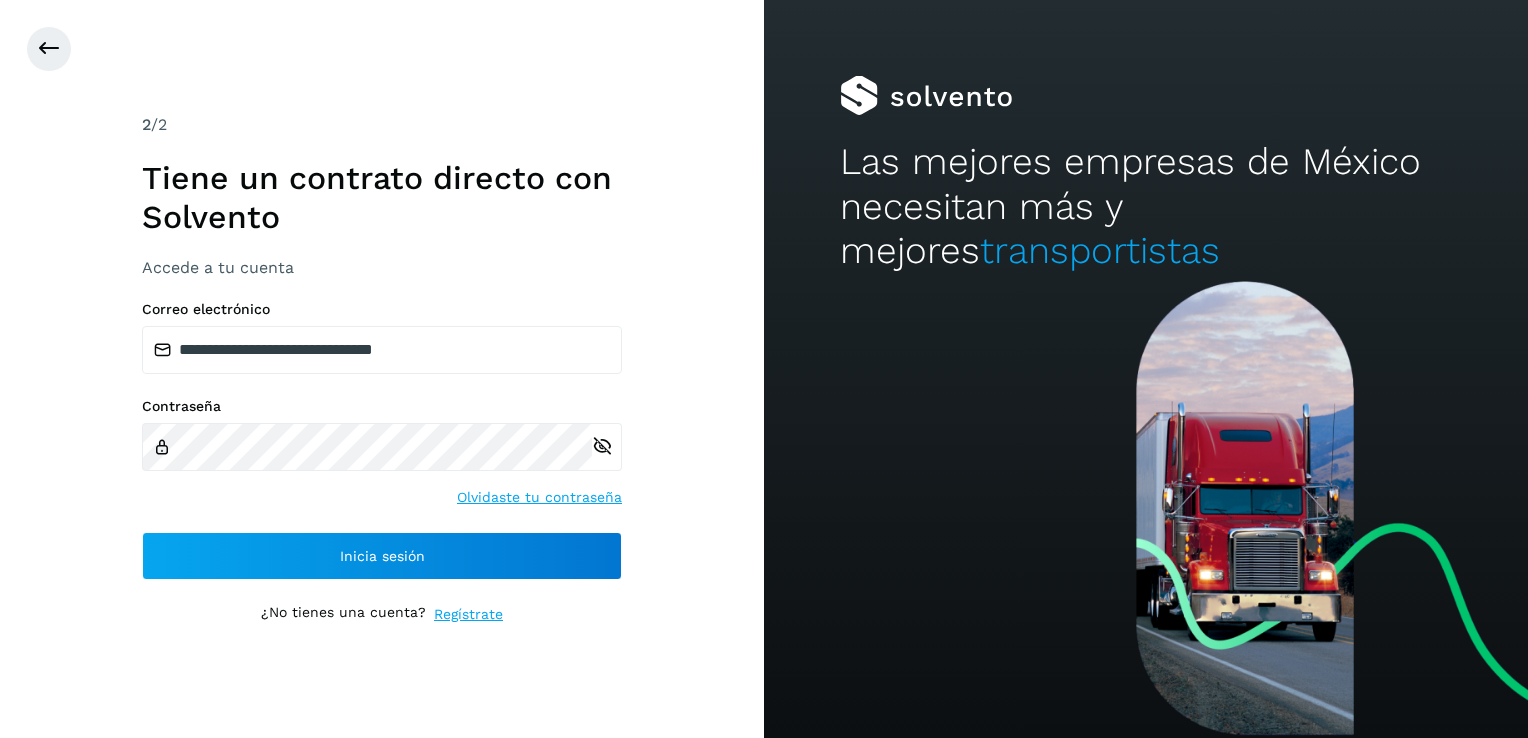 click on "**********" at bounding box center (382, 440) 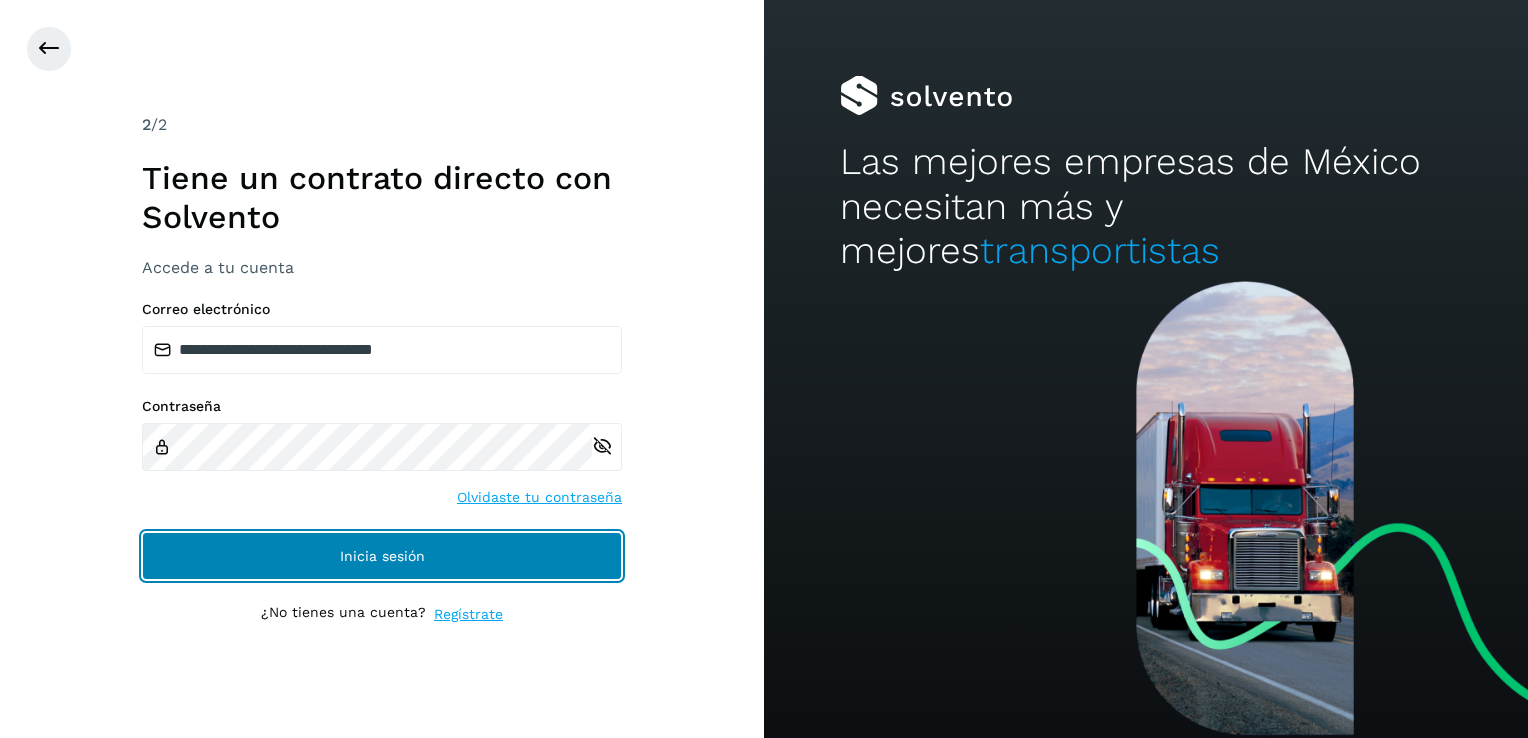 click on "Inicia sesión" at bounding box center (382, 556) 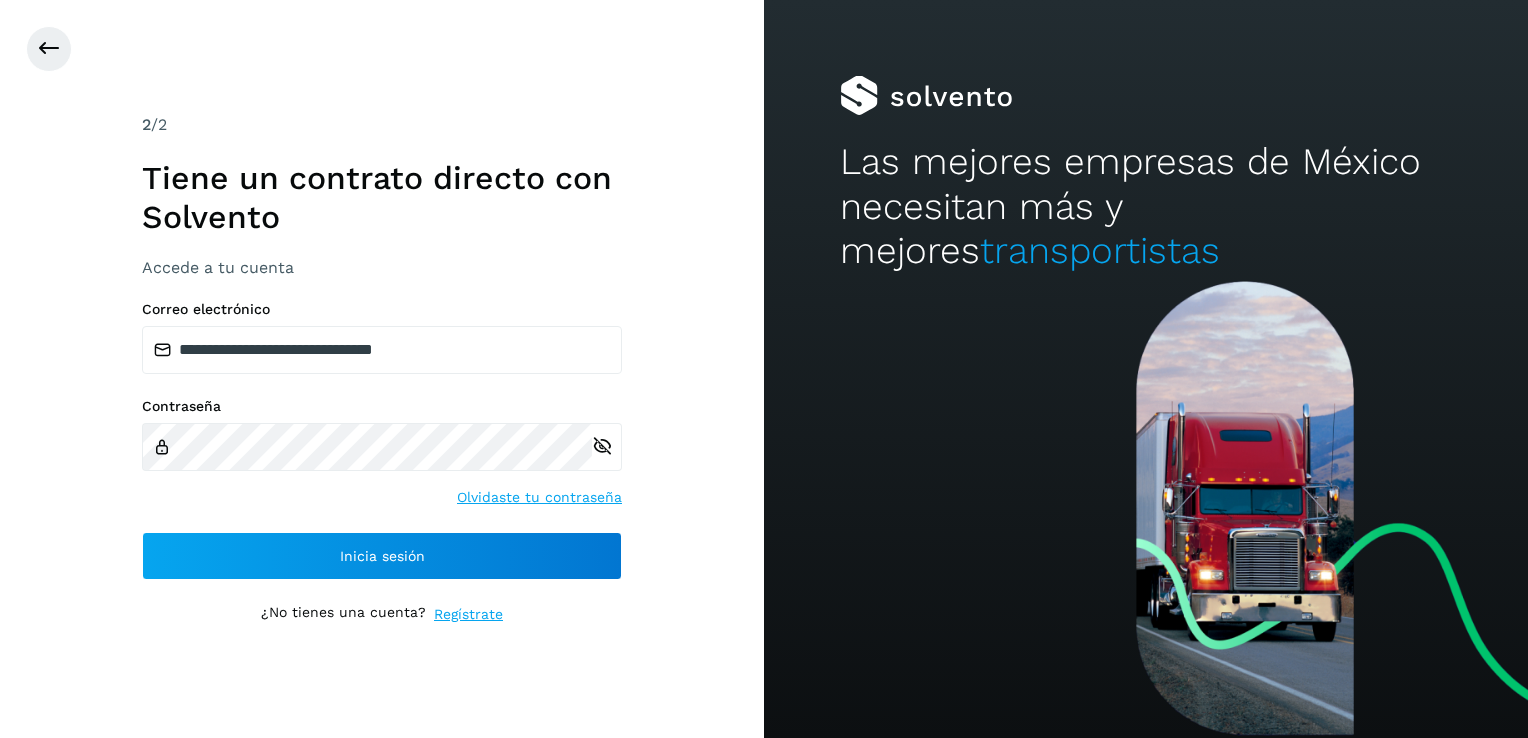 click on "Accede a tu cuenta" at bounding box center [382, 267] 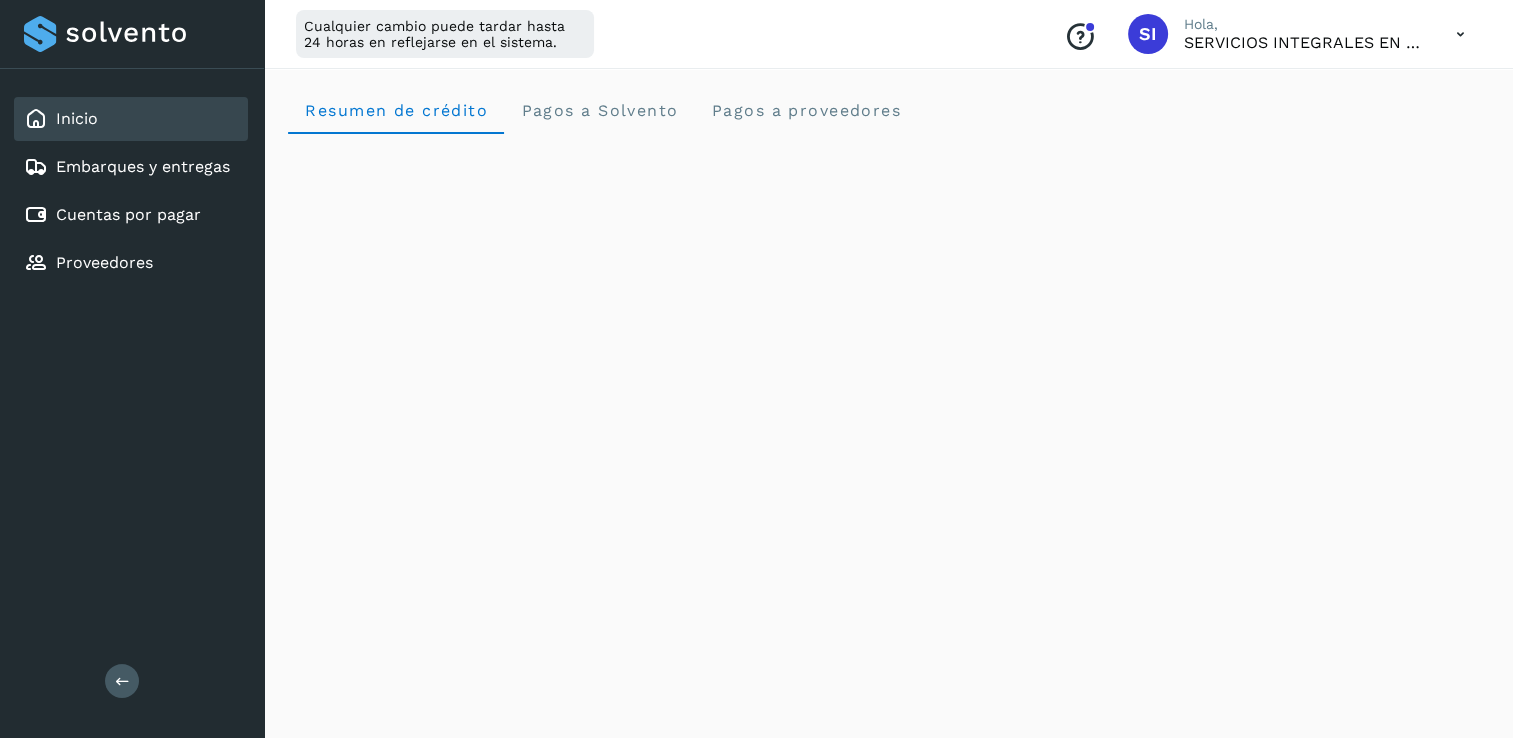click at bounding box center (1460, 34) 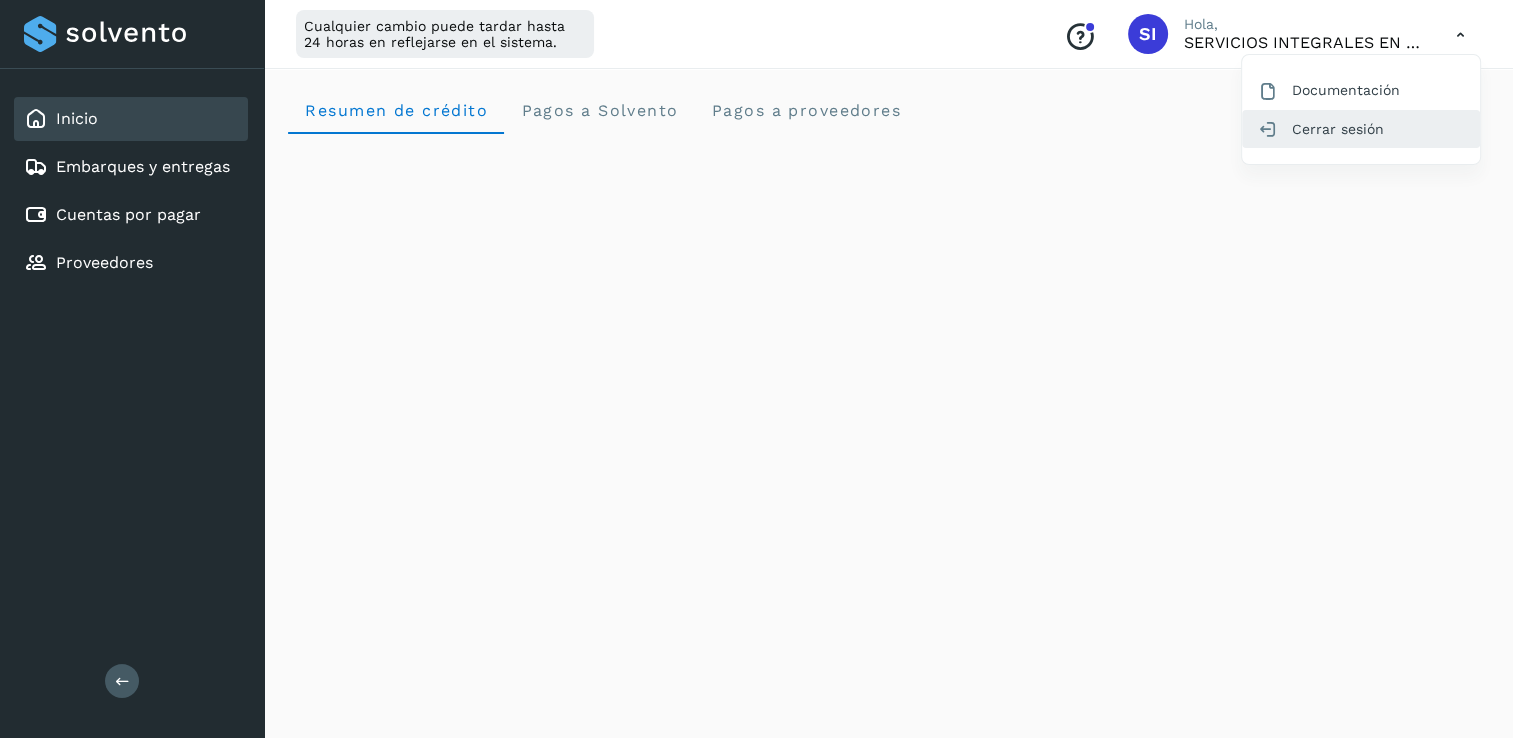 click on "Cerrar sesión" 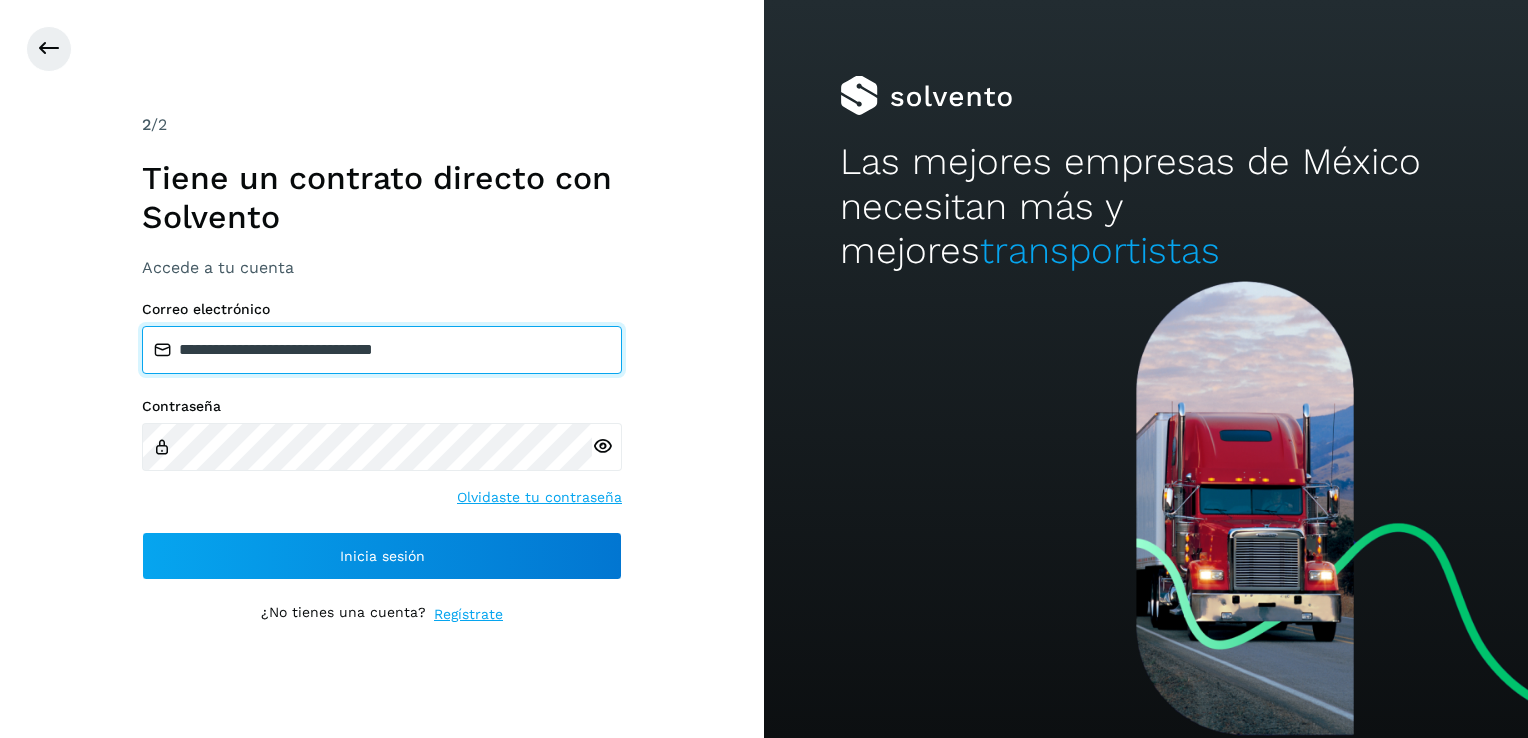 click on "**********" at bounding box center [382, 350] 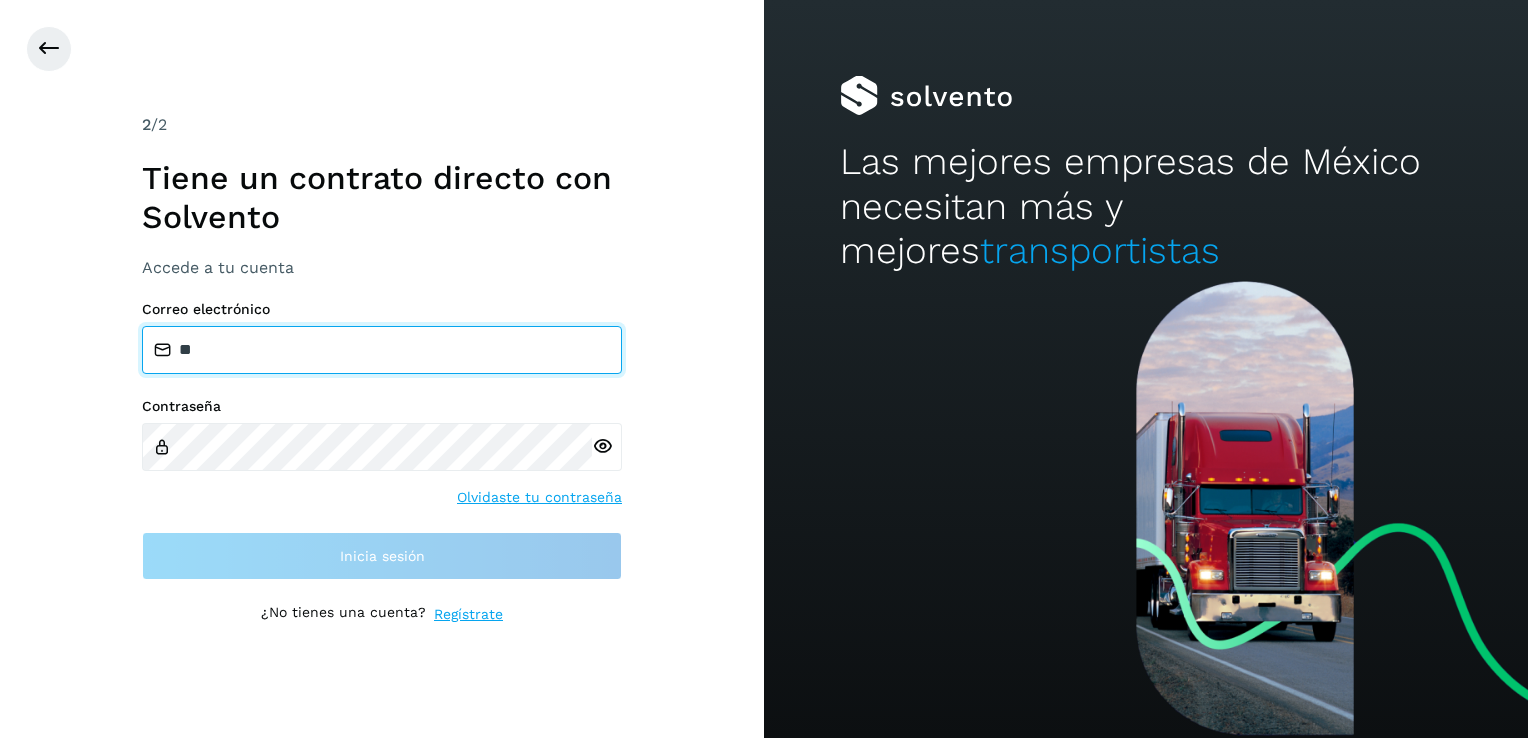 type on "**********" 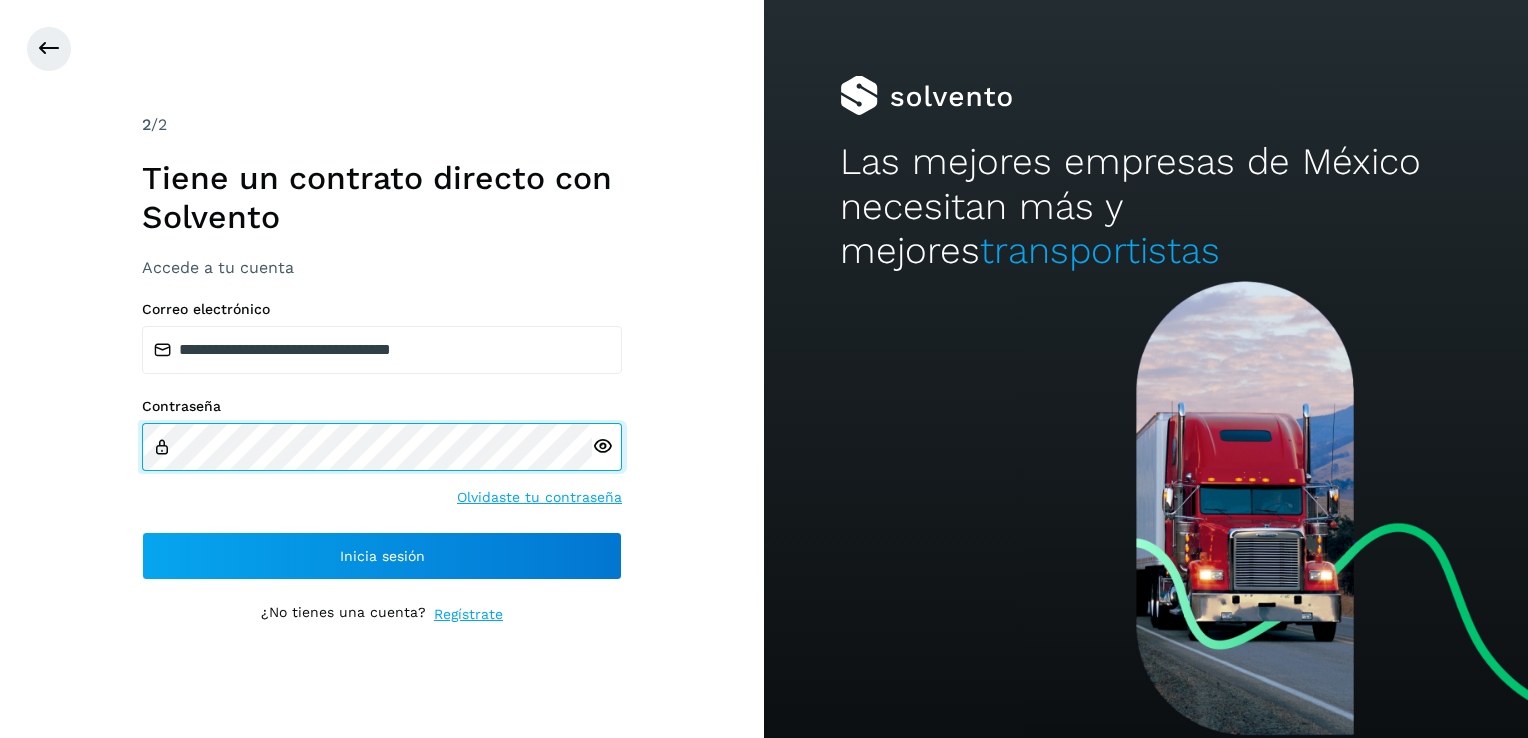 click on "**********" at bounding box center [382, 369] 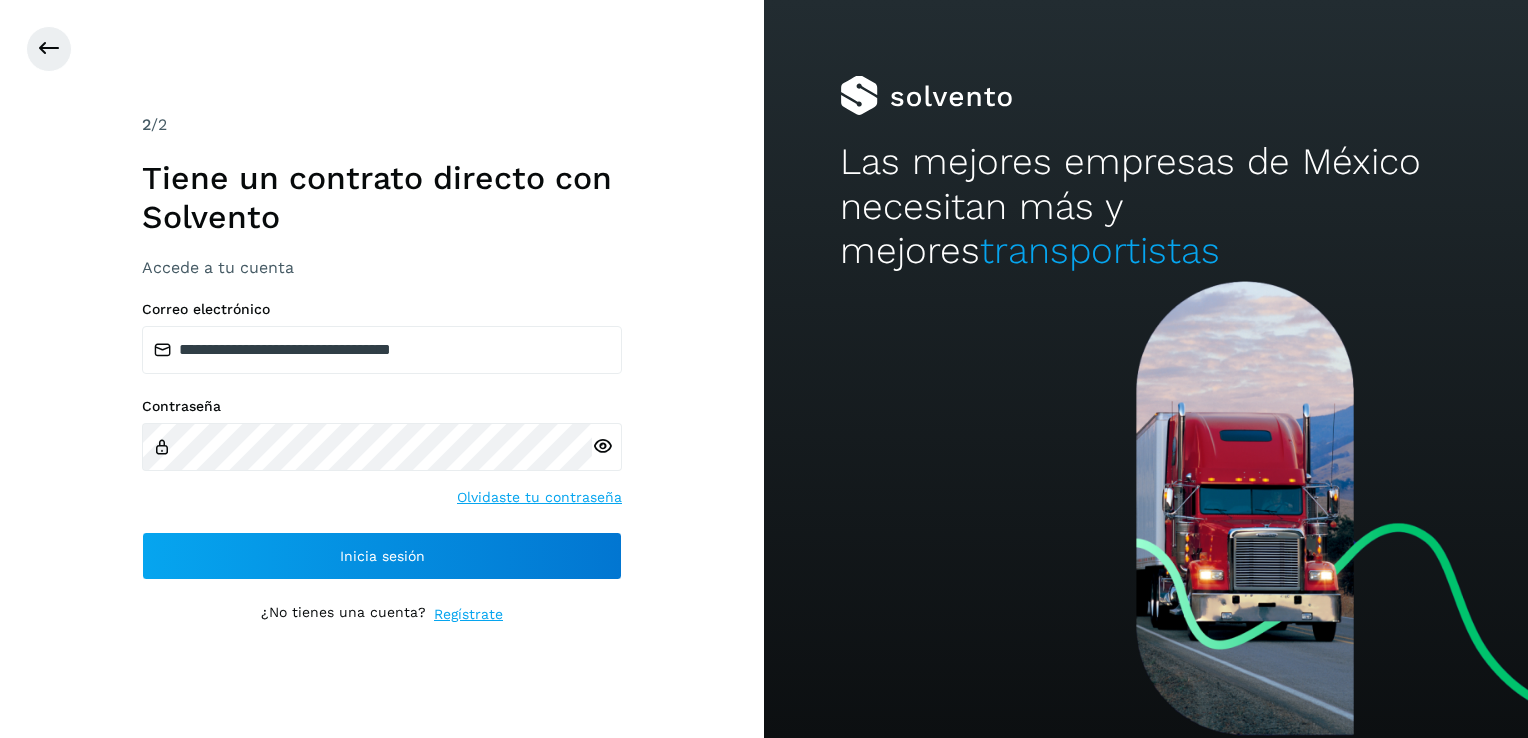 click at bounding box center (602, 446) 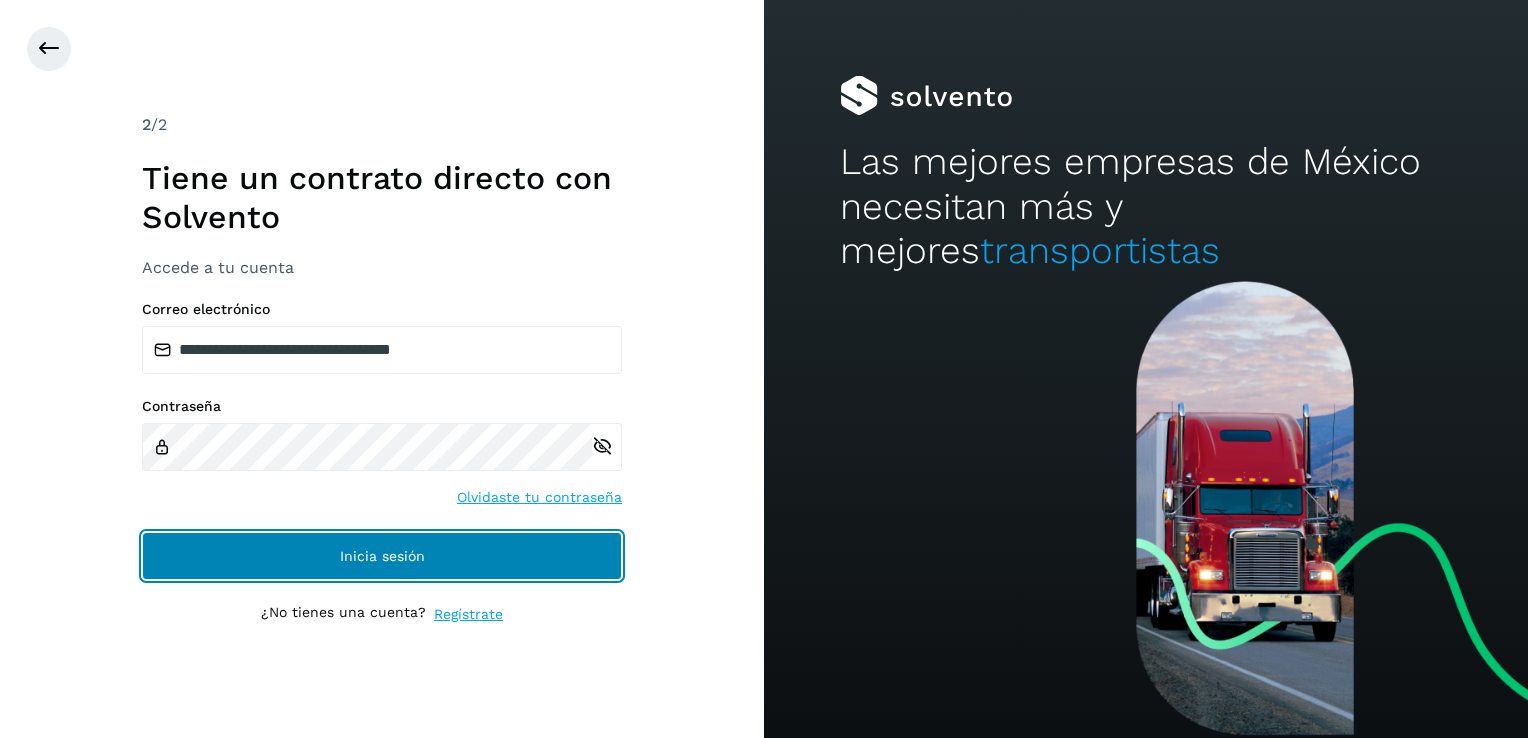 click on "Inicia sesión" 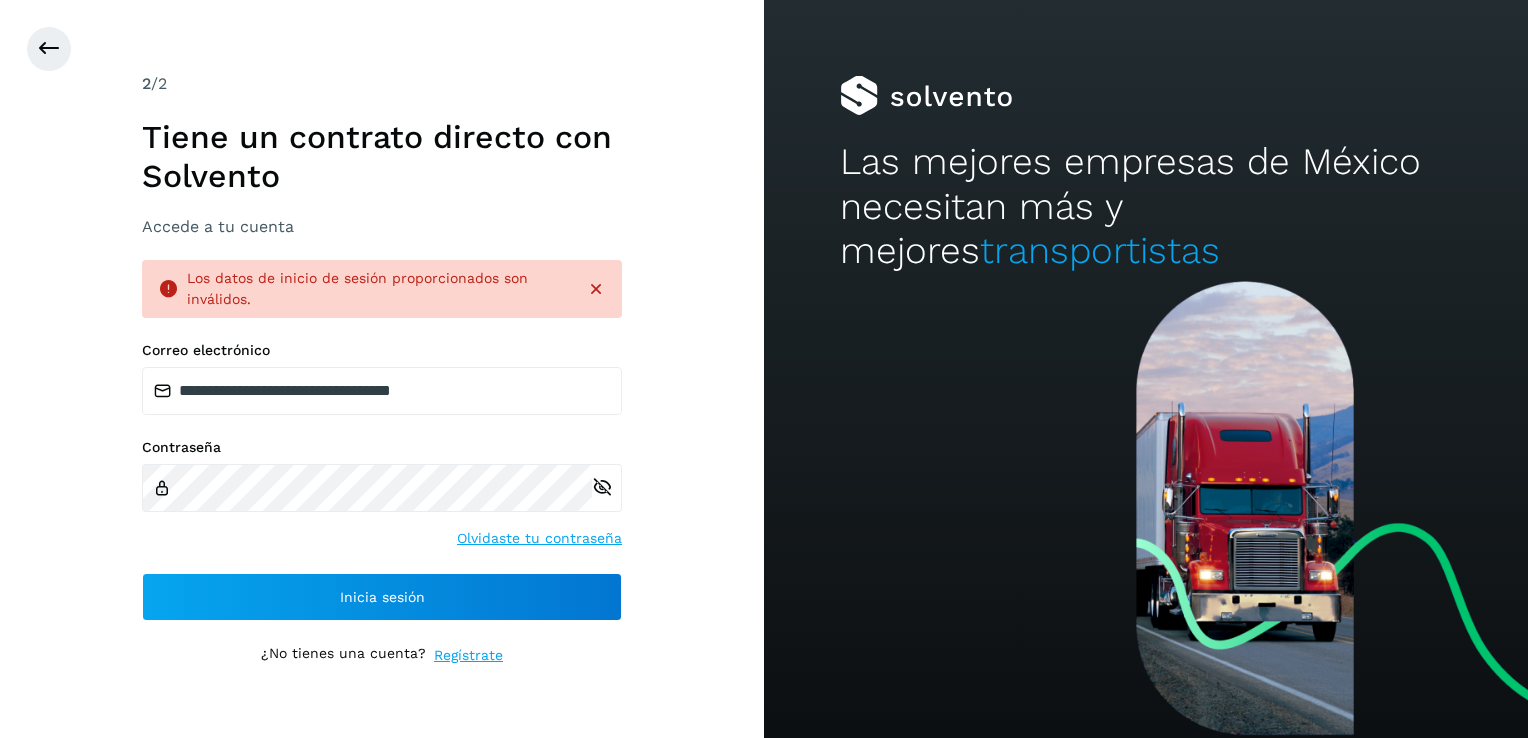 click on "**********" at bounding box center (382, 369) 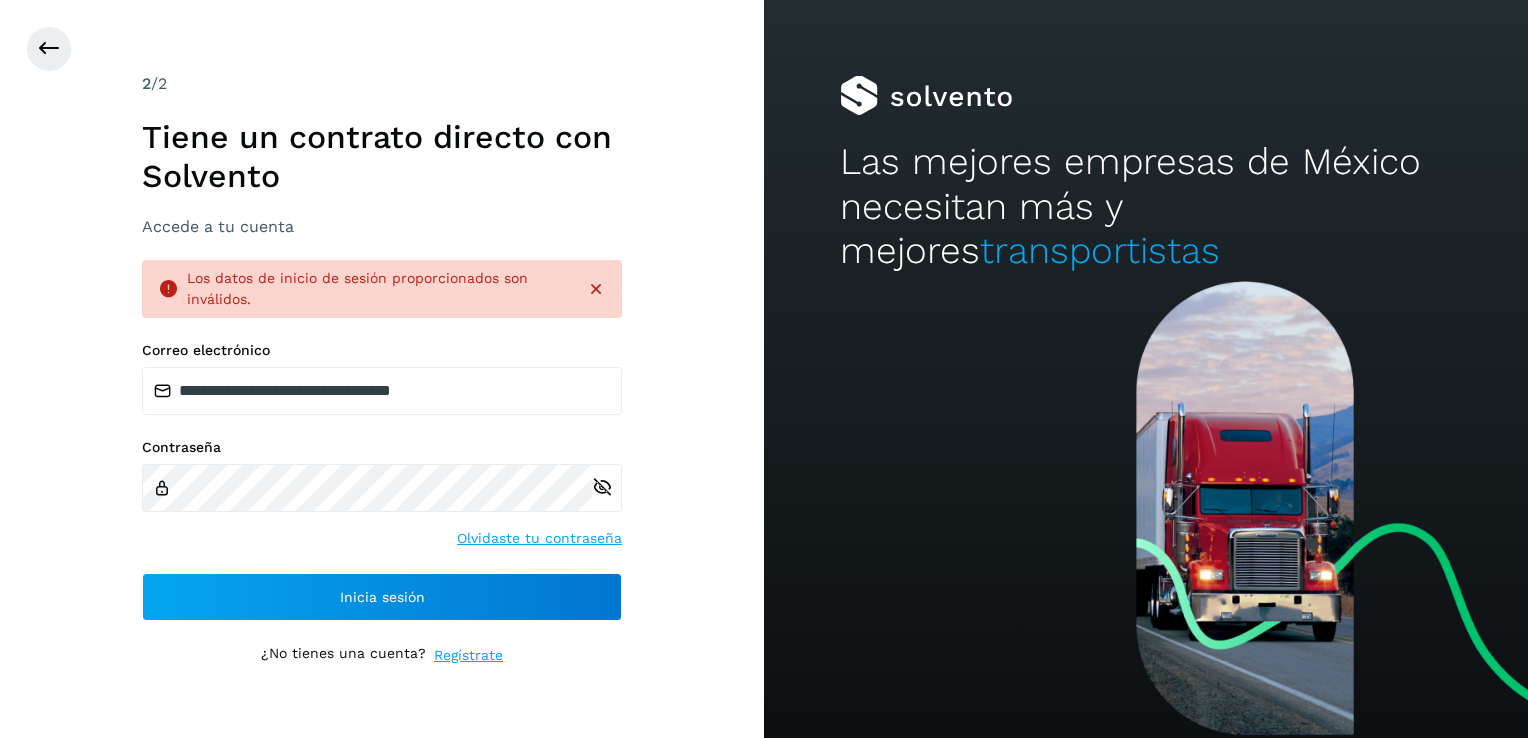 click on "Contraseña  Olvidaste tu contraseña" at bounding box center (382, 493) 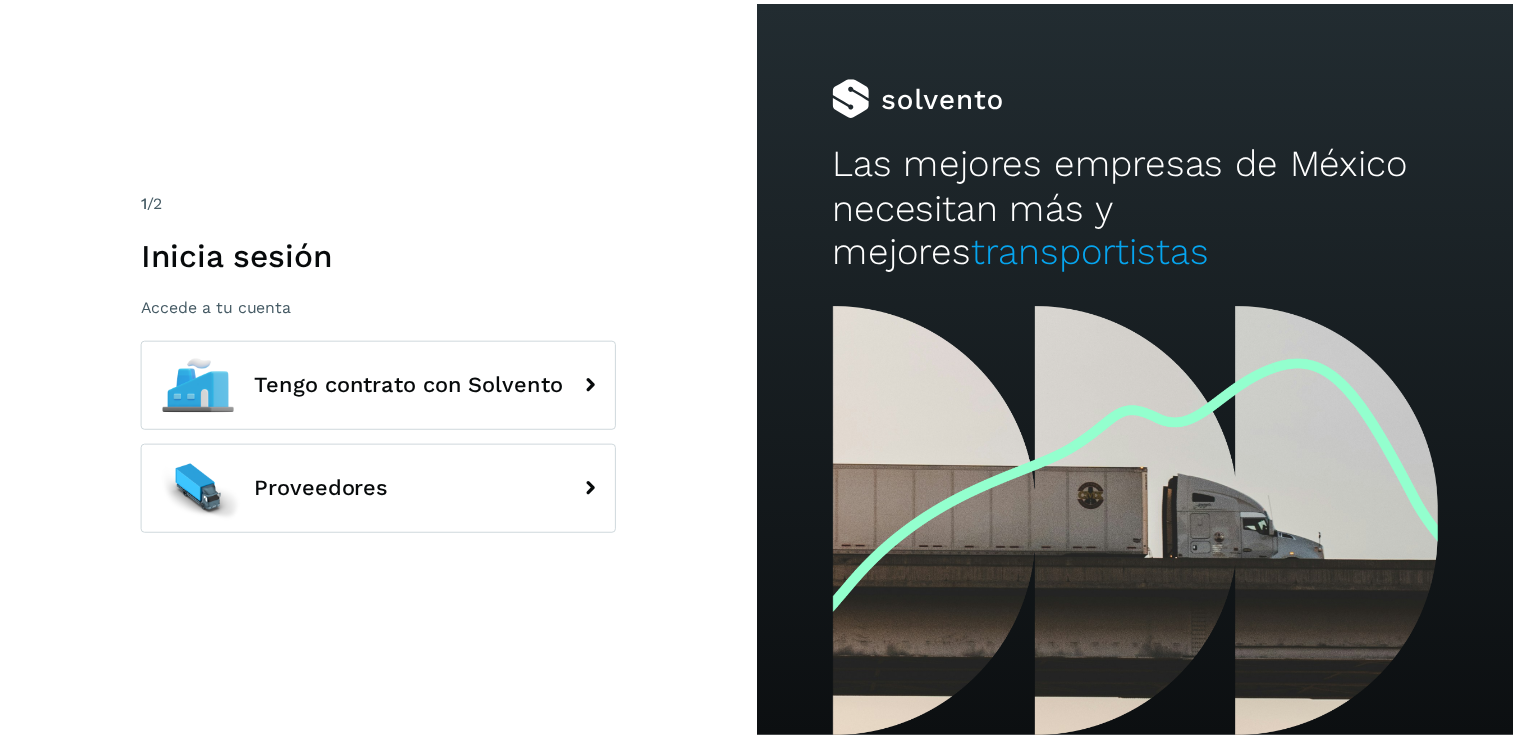 scroll, scrollTop: 0, scrollLeft: 0, axis: both 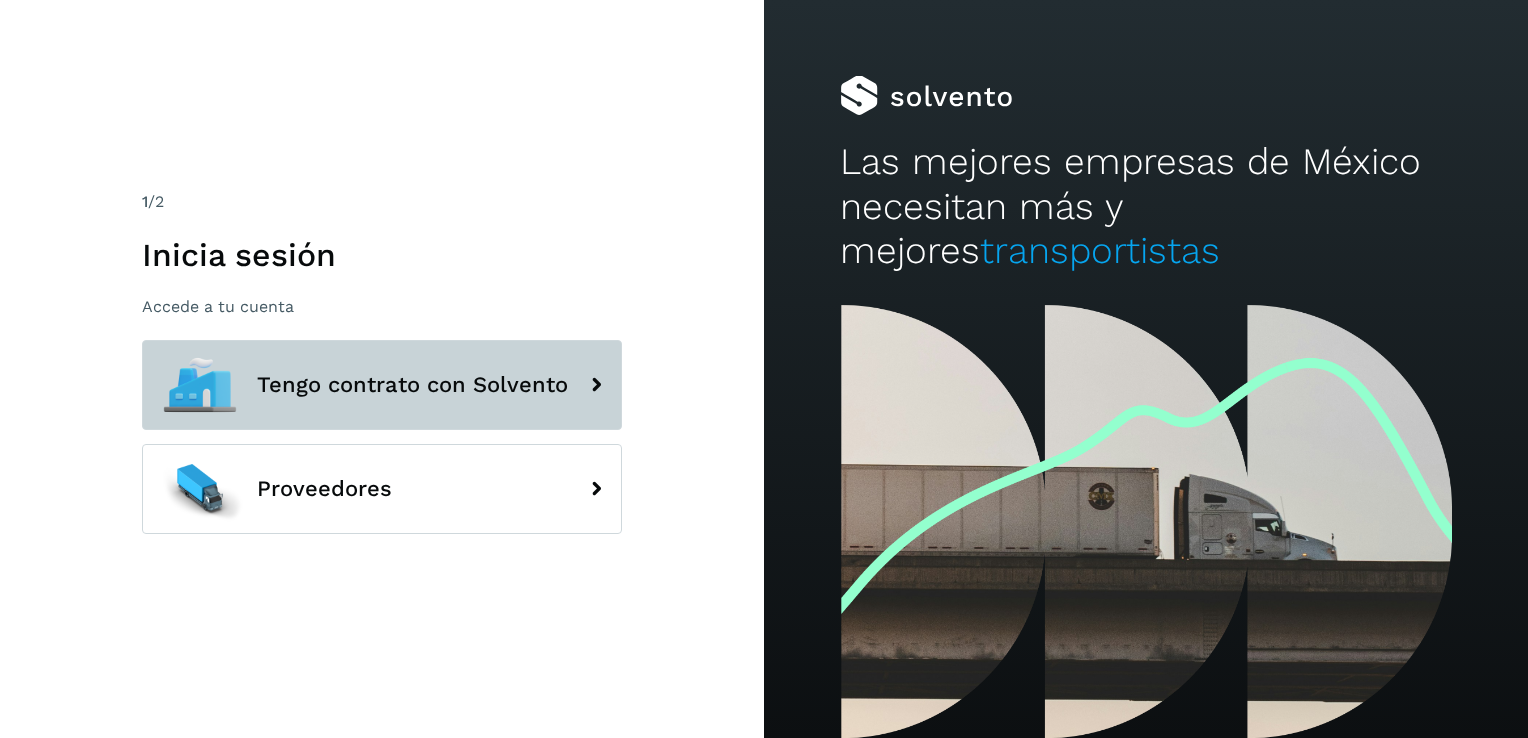 click on "Tengo contrato con Solvento" 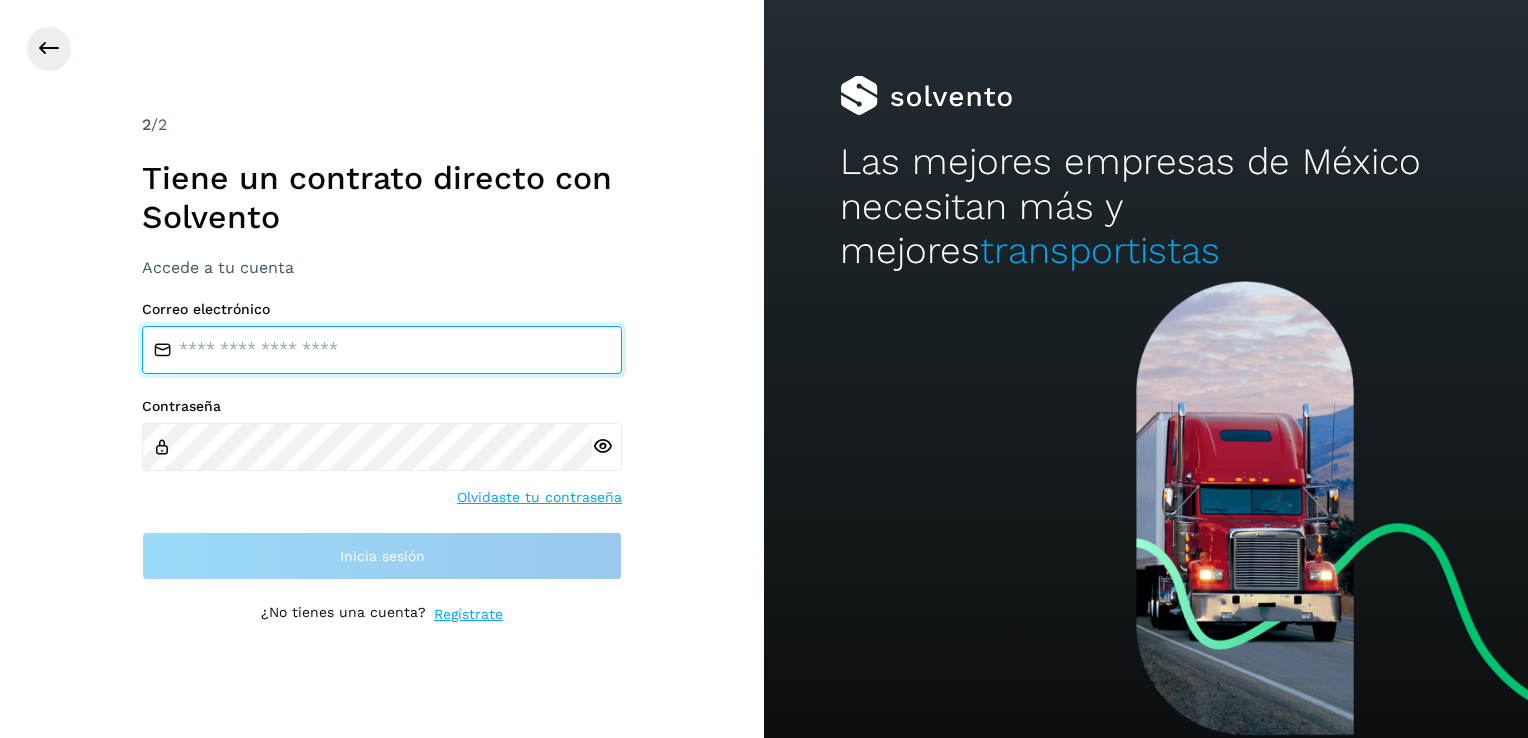 type on "**********" 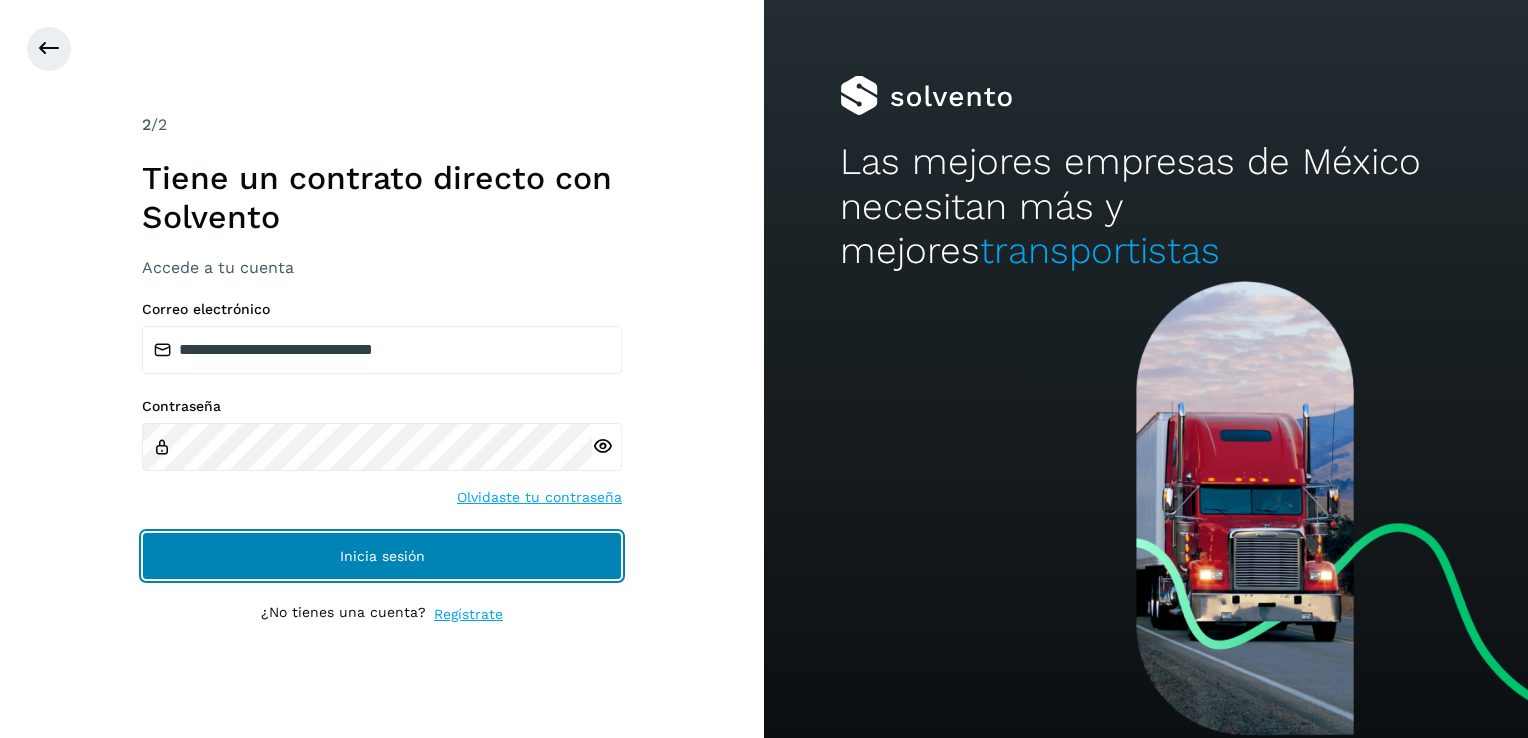 click on "Inicia sesión" 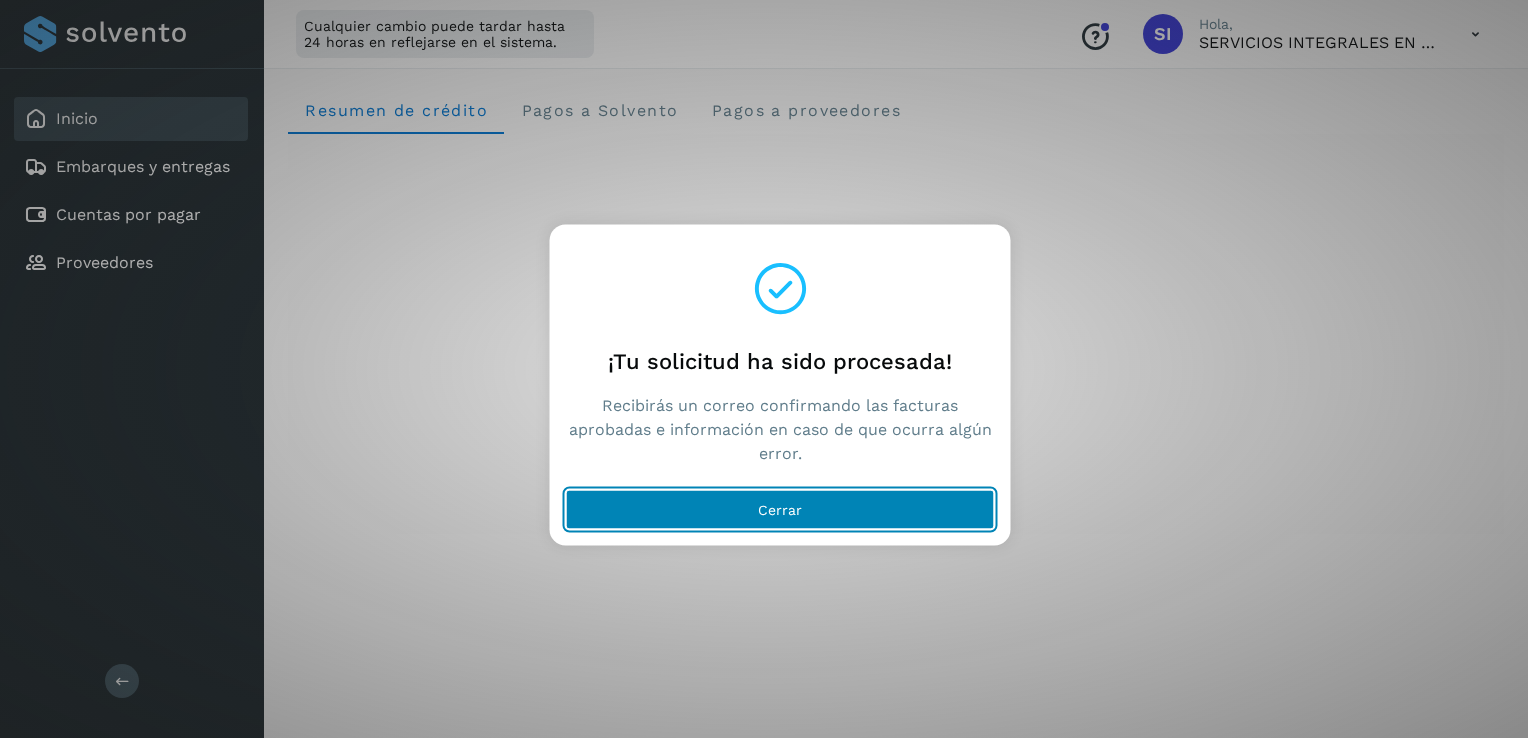 click on "Cerrar" 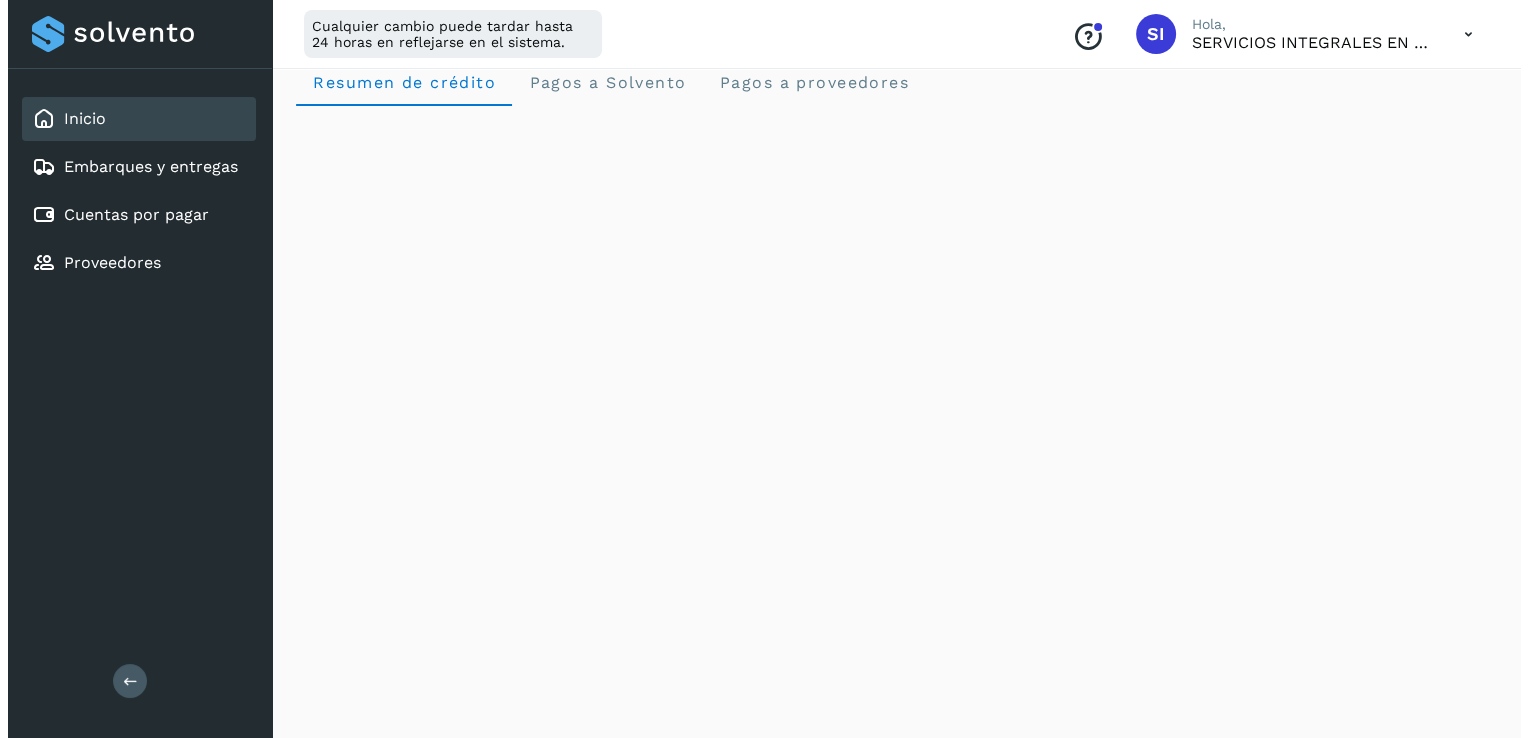 scroll, scrollTop: 0, scrollLeft: 0, axis: both 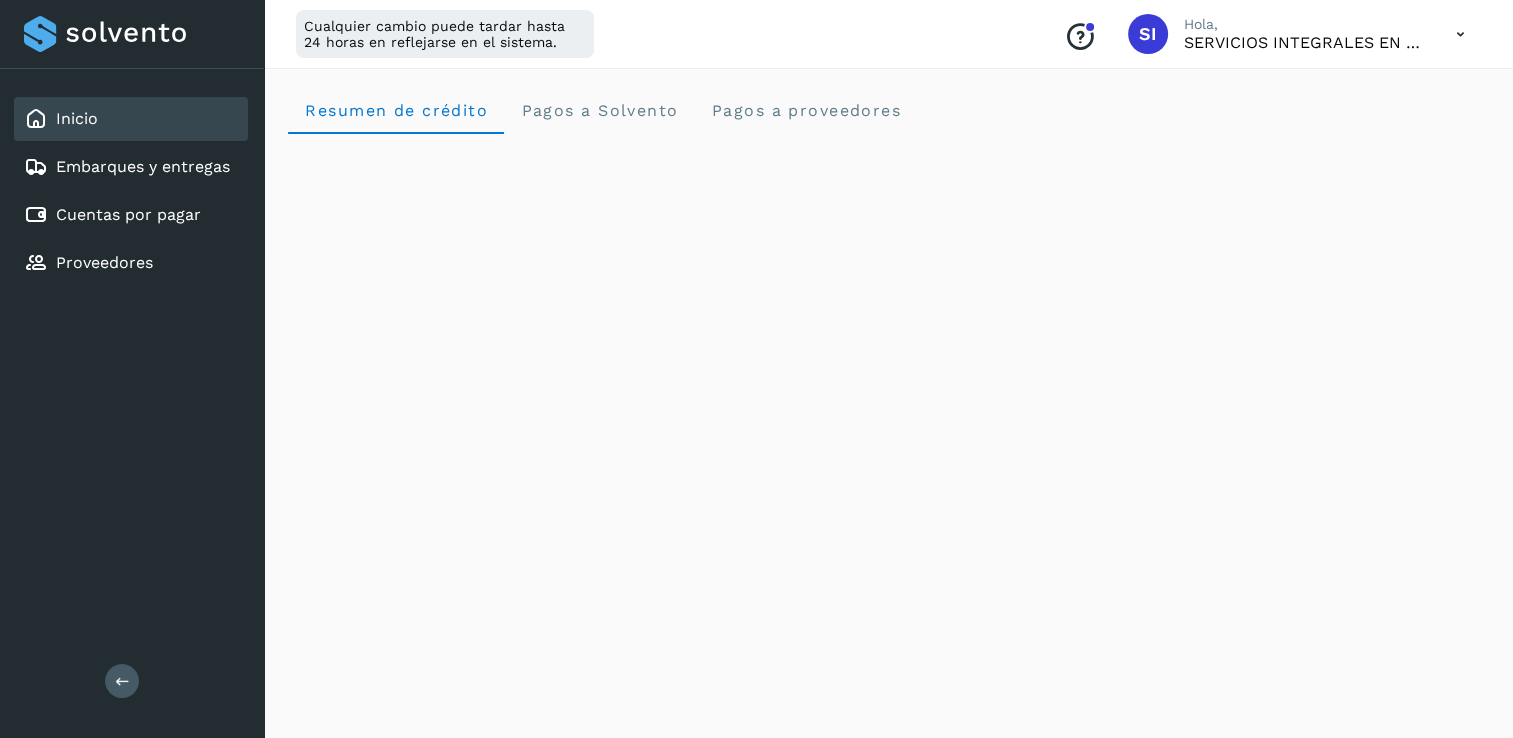 click at bounding box center [1460, 34] 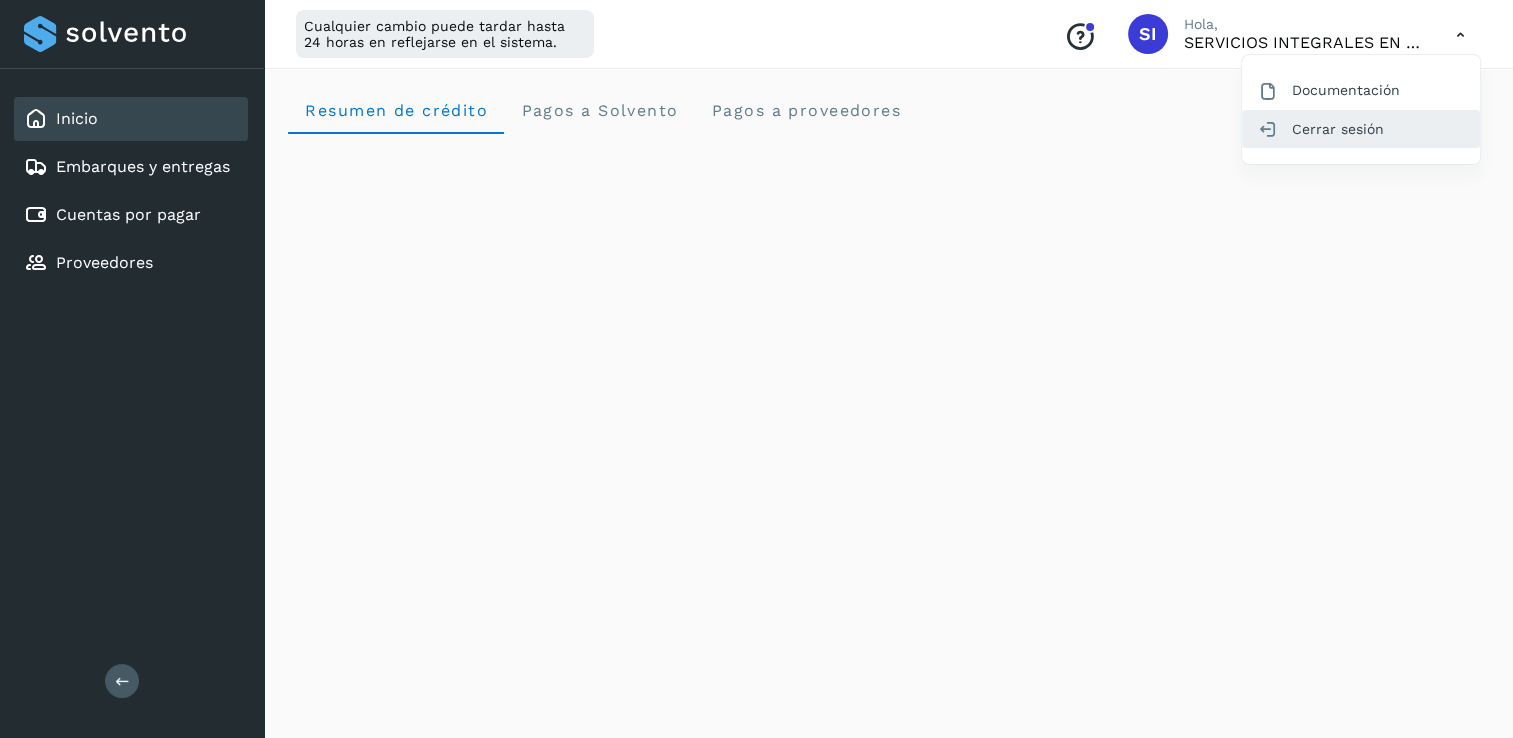 click on "Cerrar sesión" 